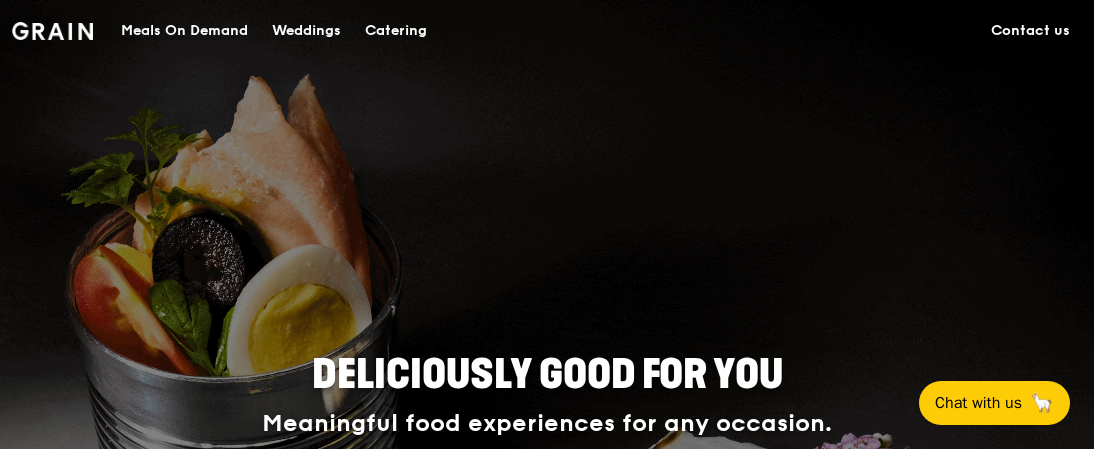 scroll, scrollTop: 0, scrollLeft: 0, axis: both 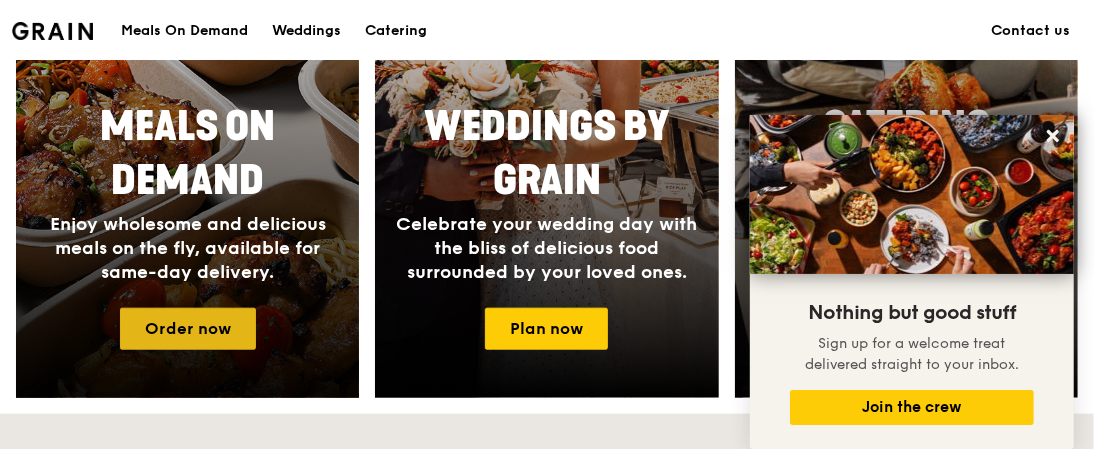 click on "Order now" at bounding box center (188, 329) 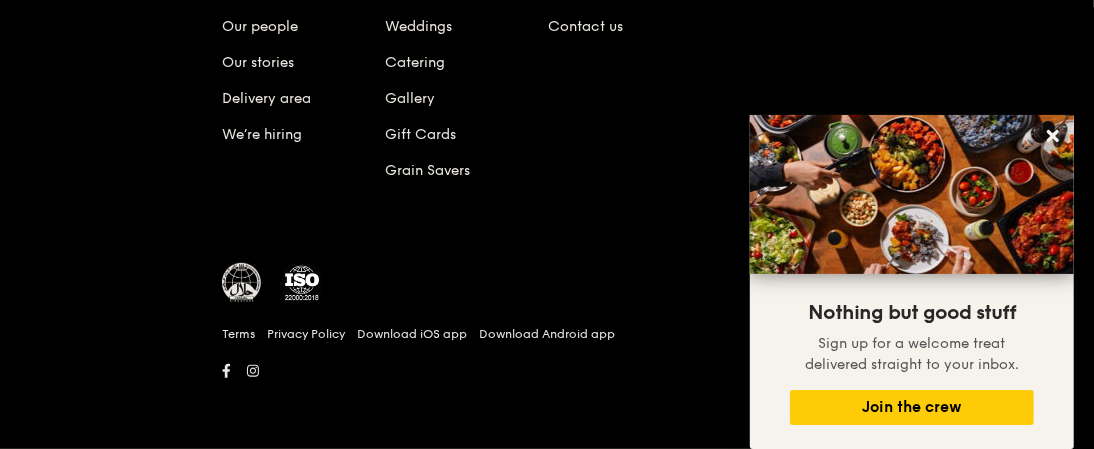 scroll, scrollTop: 0, scrollLeft: 0, axis: both 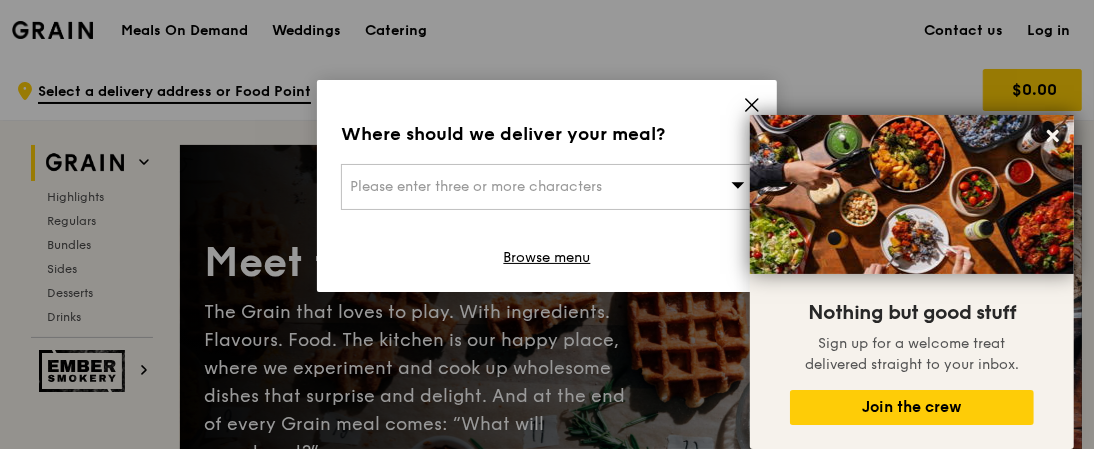 click on "Please enter three or more characters" at bounding box center [547, 187] 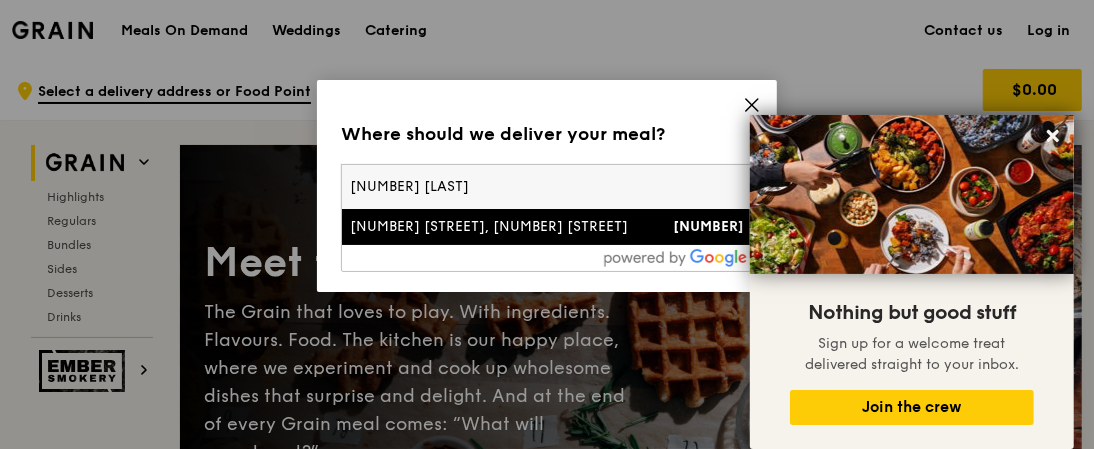 type on "351 brad" 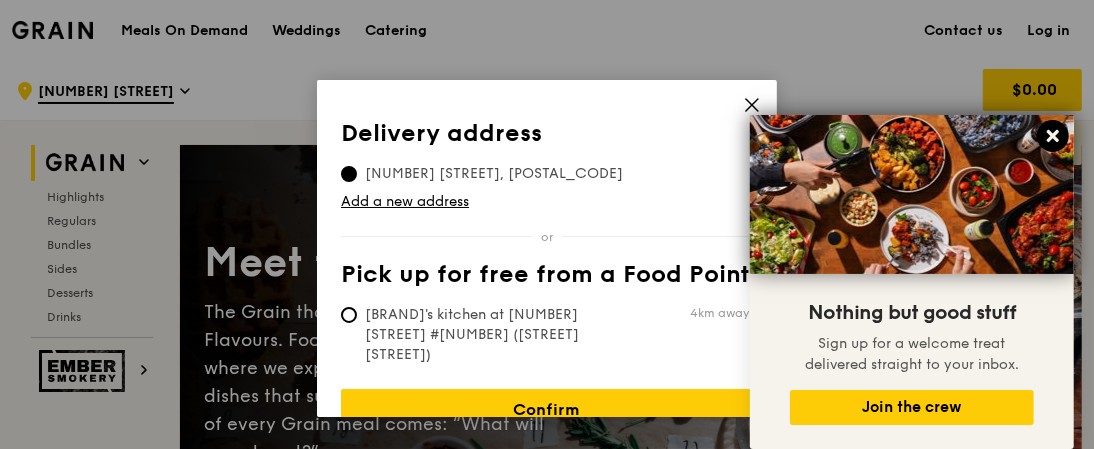 click 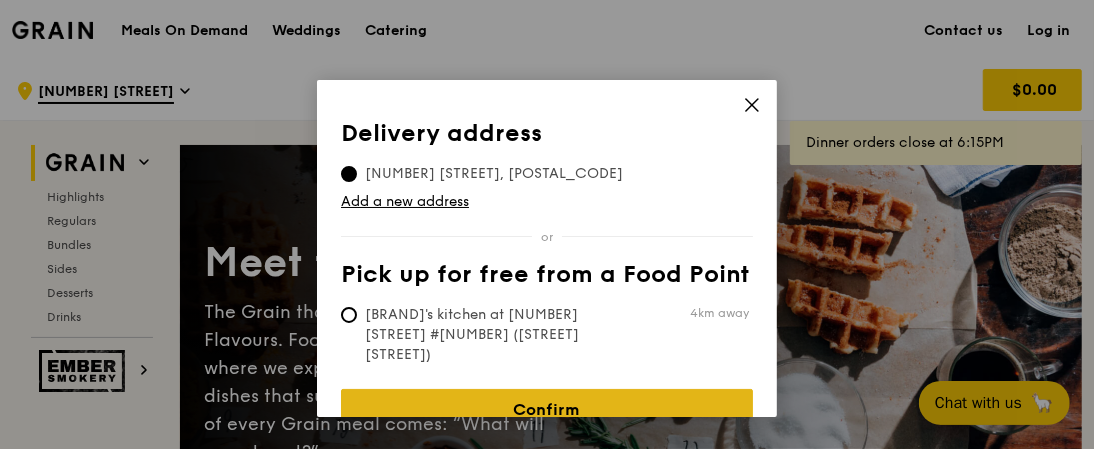 click on "Confirm" at bounding box center (547, 410) 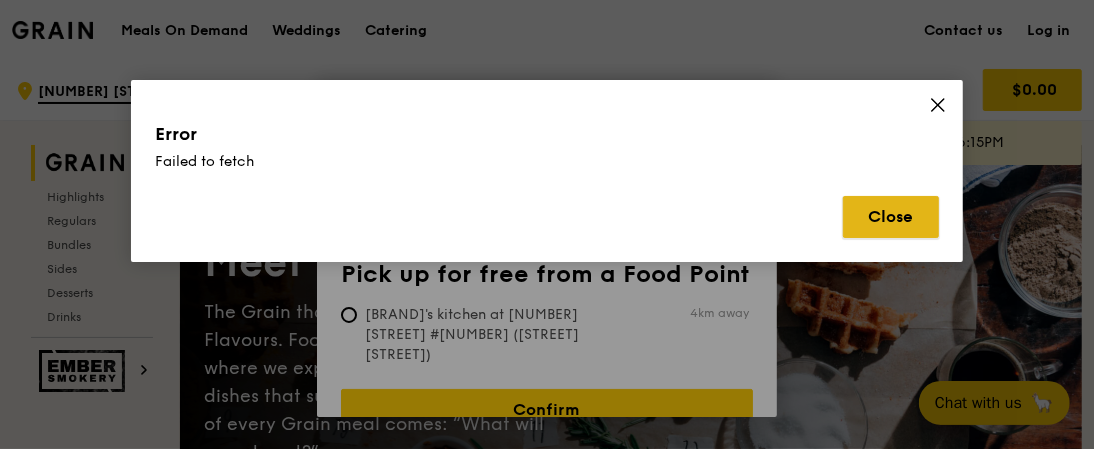 click on "Close" at bounding box center [891, 217] 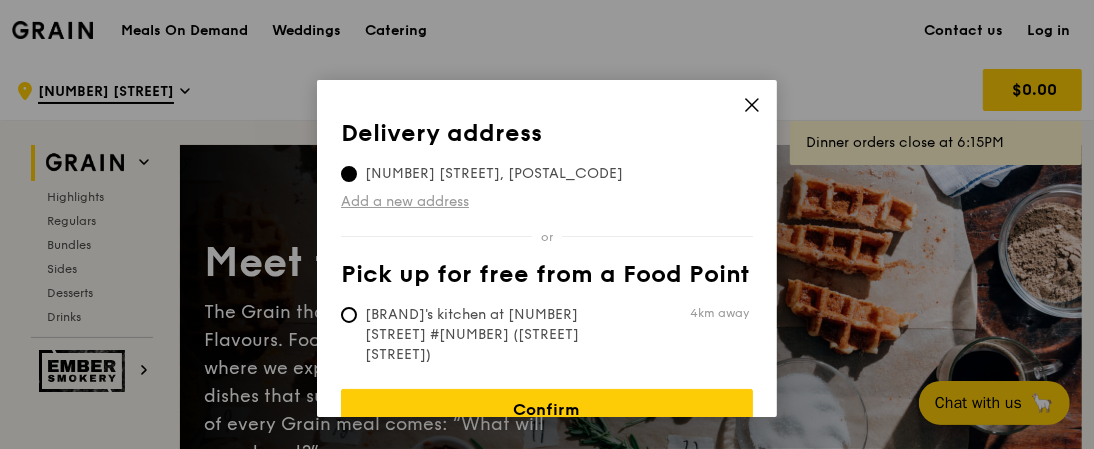 click on "Add a new address" at bounding box center (547, 202) 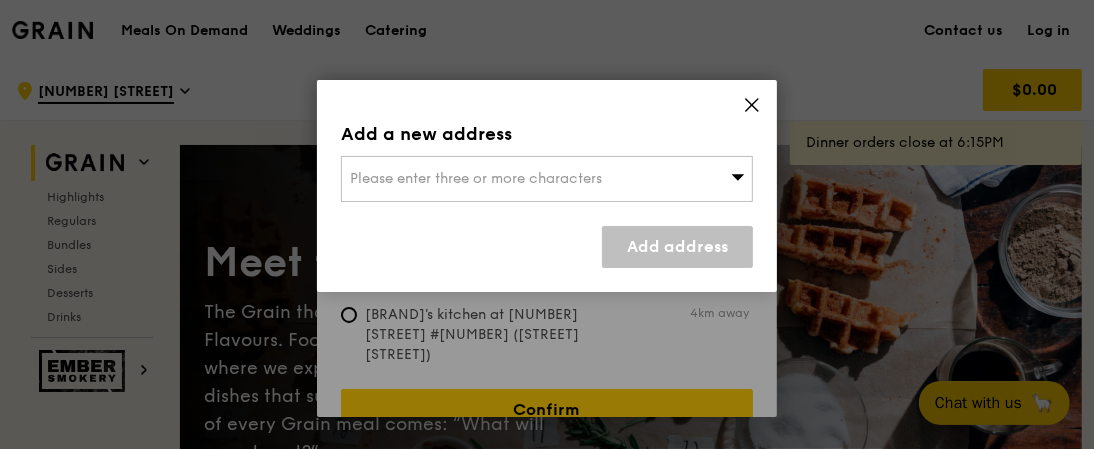 click on "Please enter three or more characters" at bounding box center (476, 178) 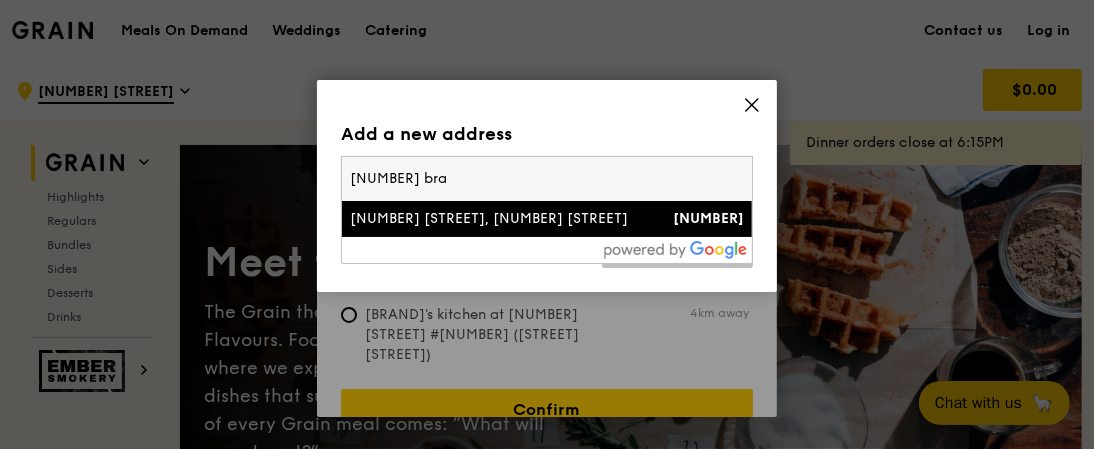 type on "351 bra" 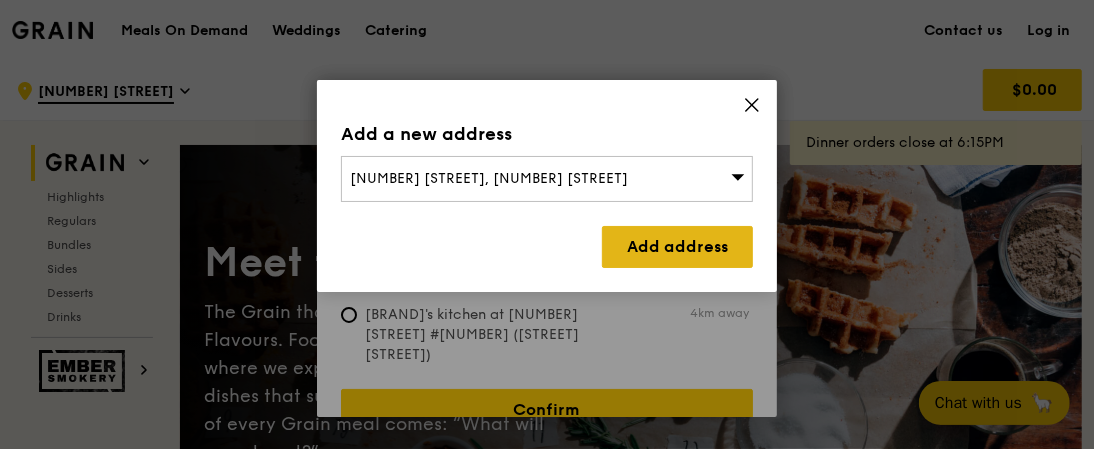 click on "Add address" at bounding box center [677, 247] 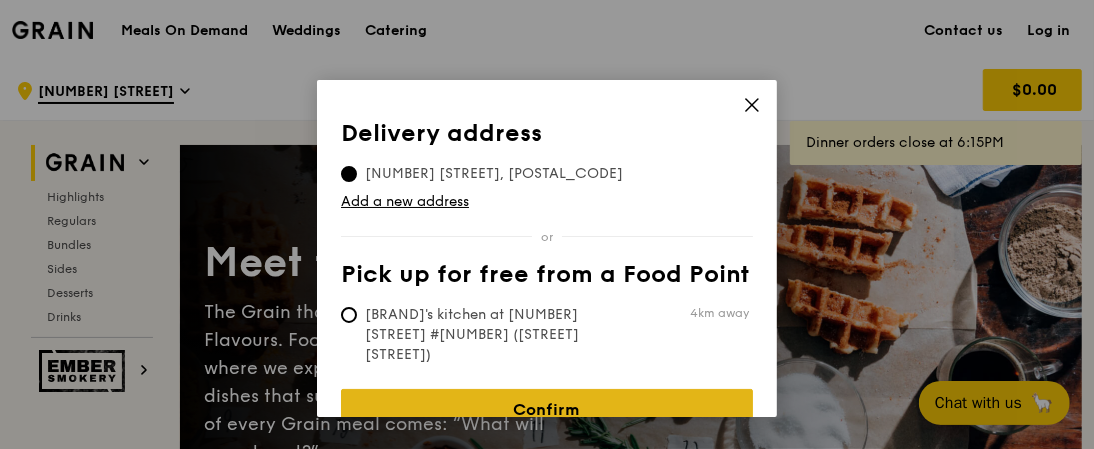 click on "Confirm" at bounding box center [547, 410] 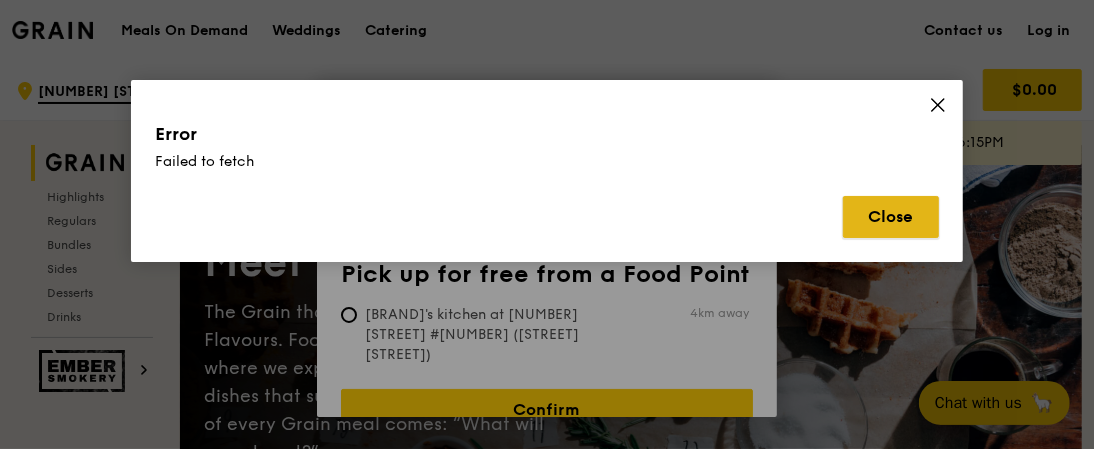click on "Close" at bounding box center [891, 217] 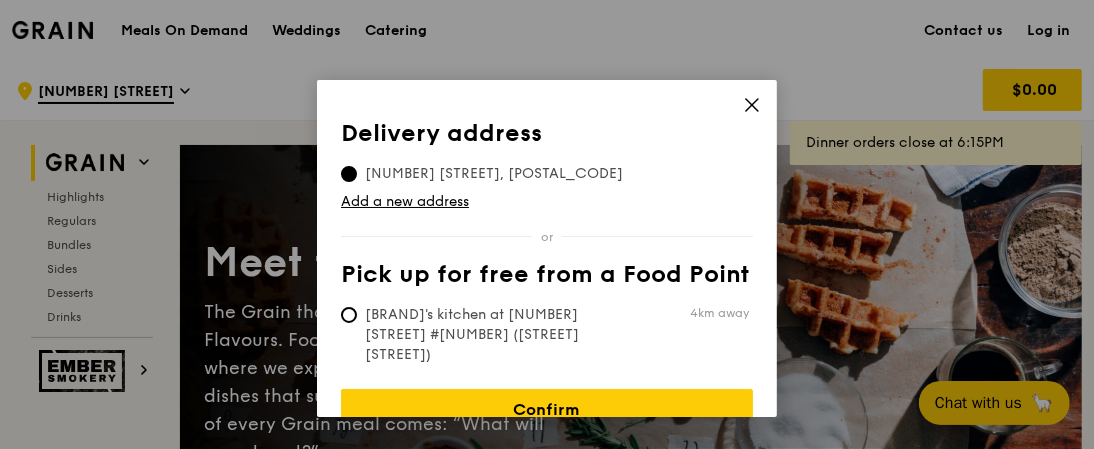click 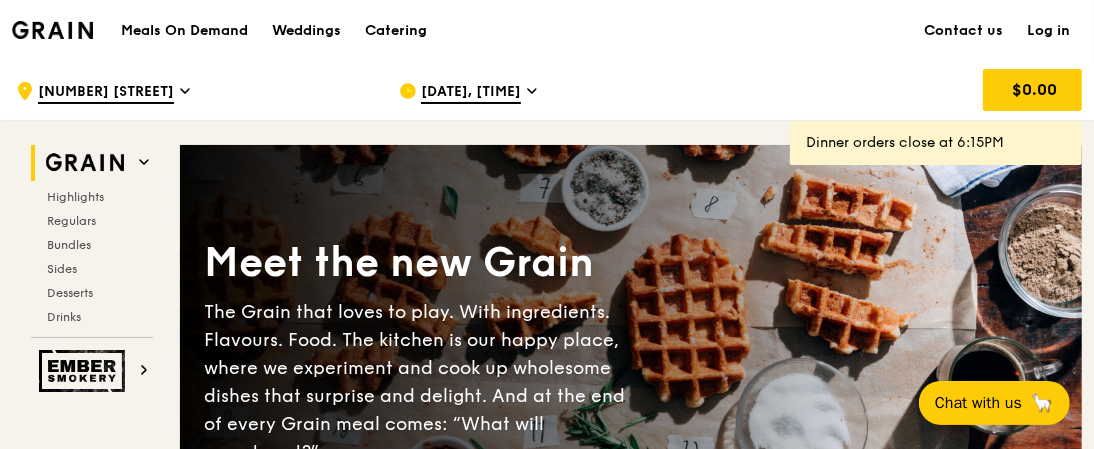 click on "Aug 6, Today at 5:30PM–6:30PM" at bounding box center [471, 93] 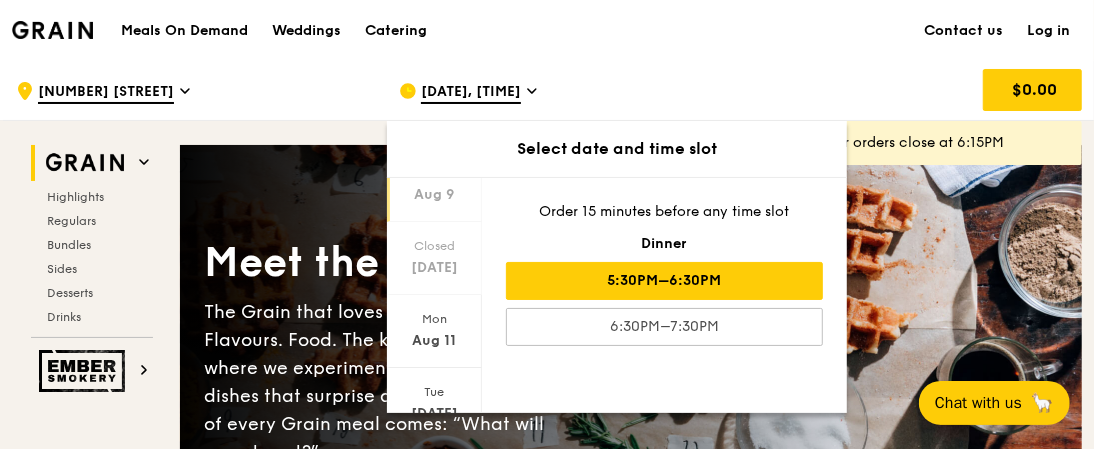 scroll, scrollTop: 375, scrollLeft: 0, axis: vertical 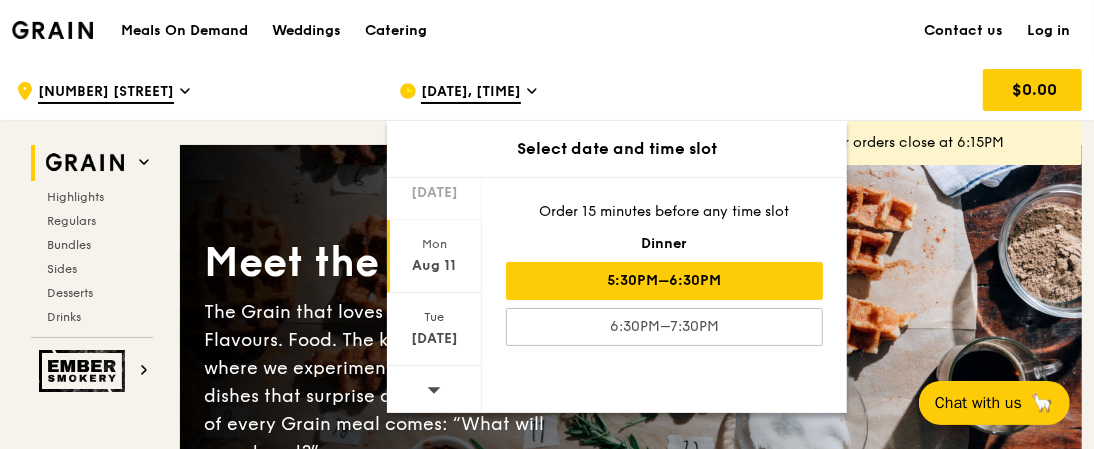 click on "Aug 11" at bounding box center [434, 266] 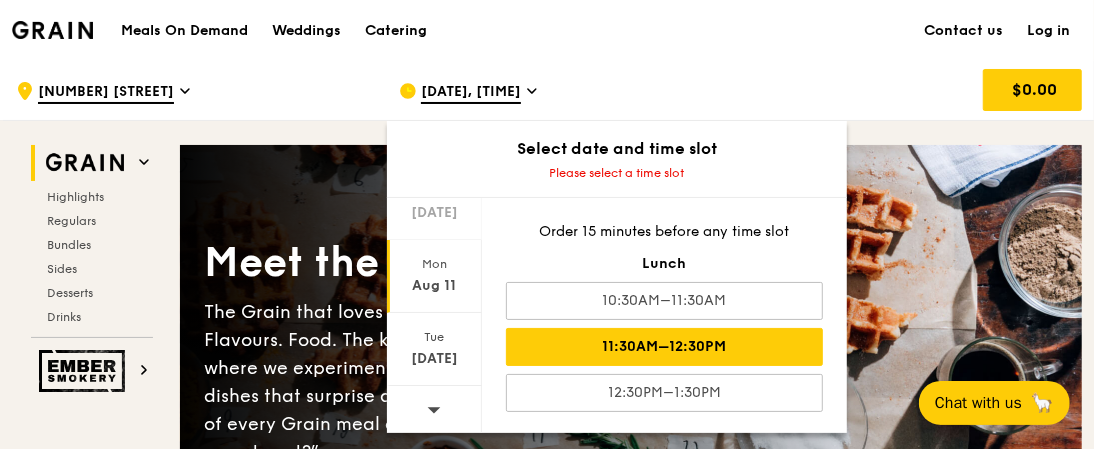 click on "11:30AM–12:30PM" at bounding box center [664, 347] 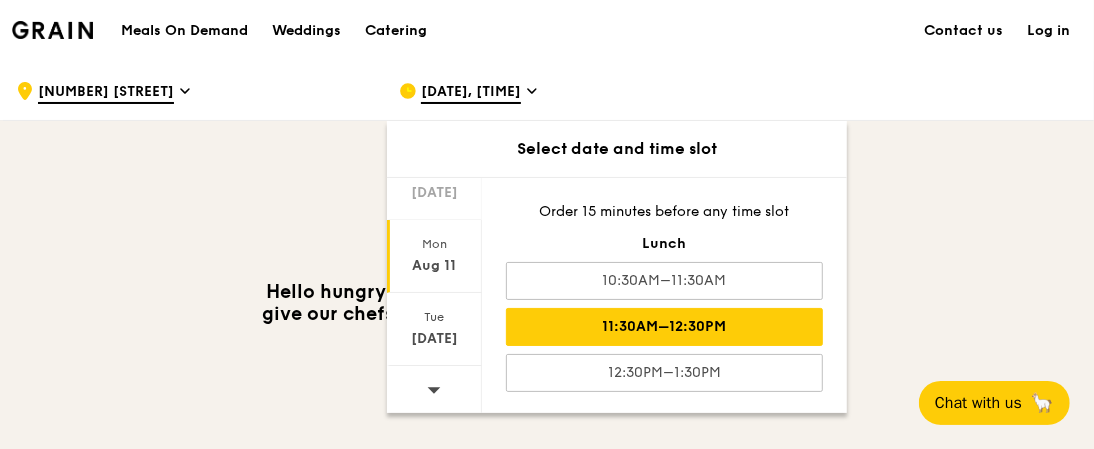 click on "Hello hungry human. We’re closed today as it’s important to give our chefs a break to rest and recharge — try a different date?" at bounding box center (547, 314) 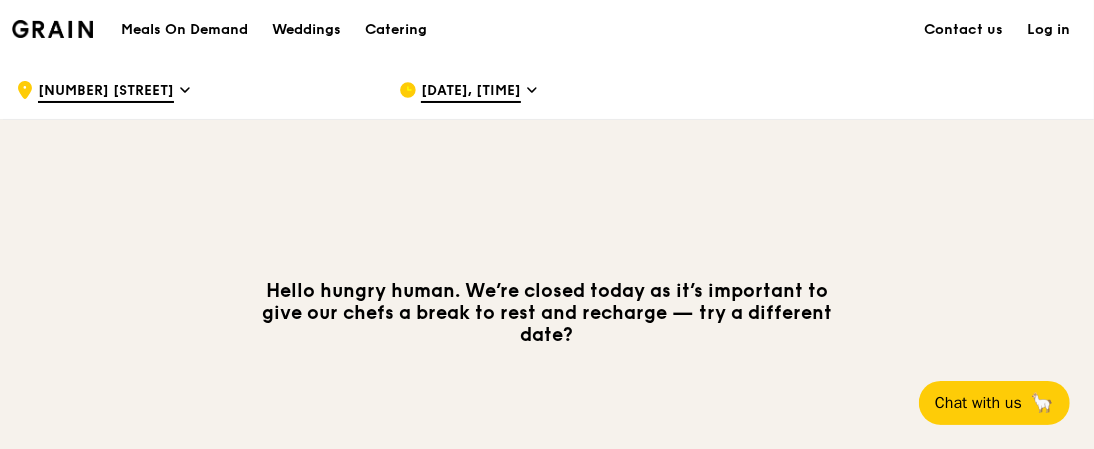 scroll, scrollTop: 0, scrollLeft: 0, axis: both 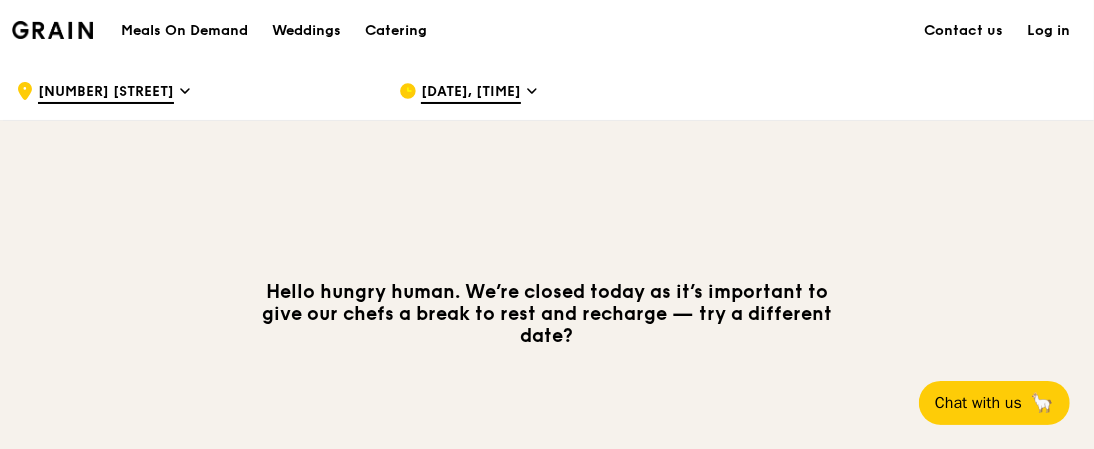 click on "[MONTH] [DAY], [DAY_OF_WEEK] at [TIME]–[TIME]" at bounding box center [471, 93] 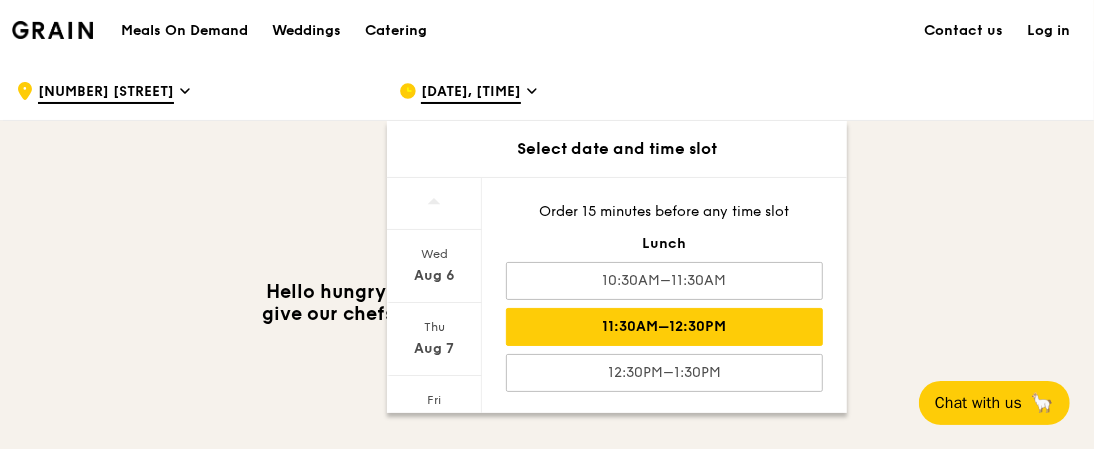 click on "11:30AM–12:30PM" at bounding box center (664, 327) 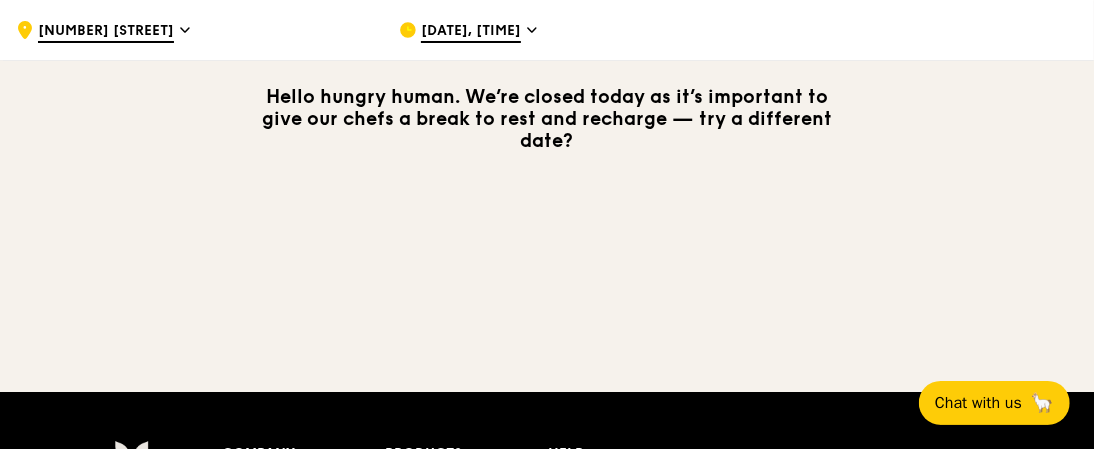 scroll, scrollTop: 200, scrollLeft: 0, axis: vertical 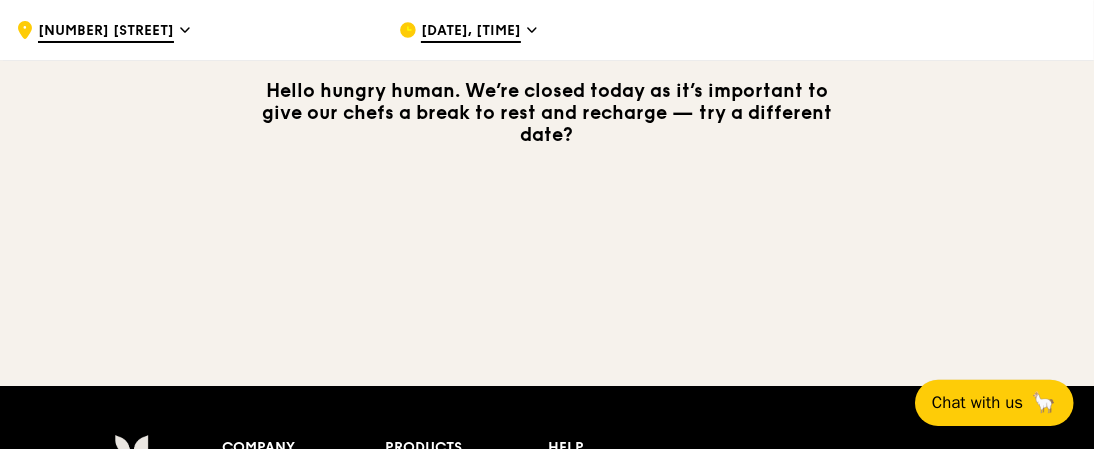 click on "Chat with us" at bounding box center [977, 402] 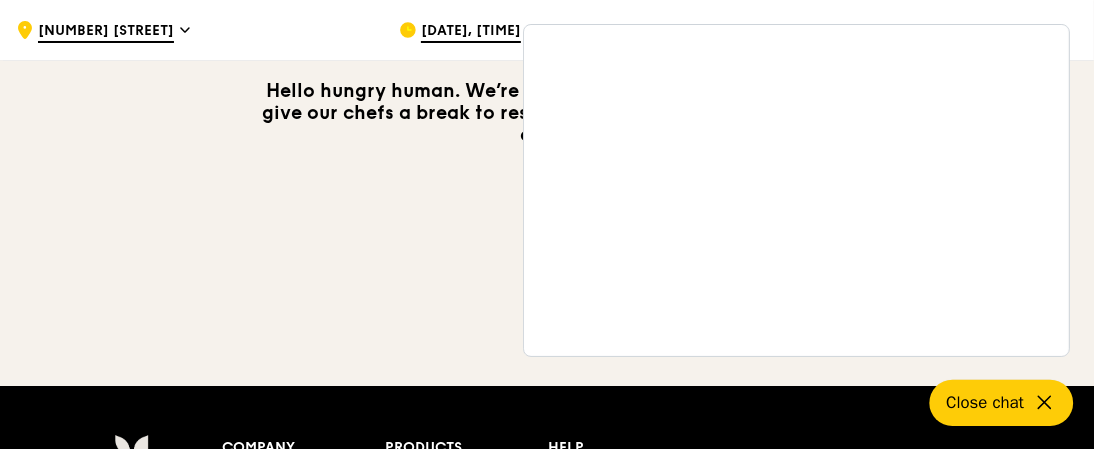 click 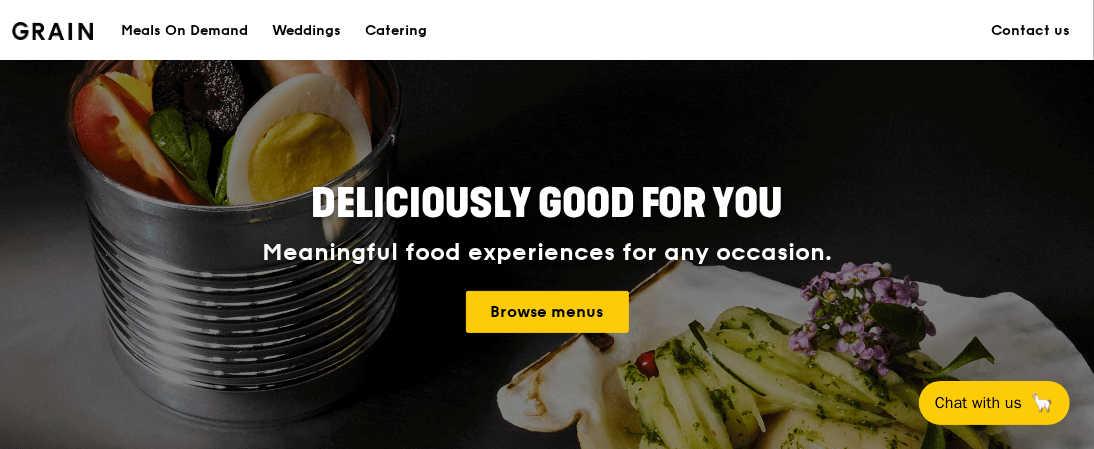 scroll, scrollTop: 200, scrollLeft: 0, axis: vertical 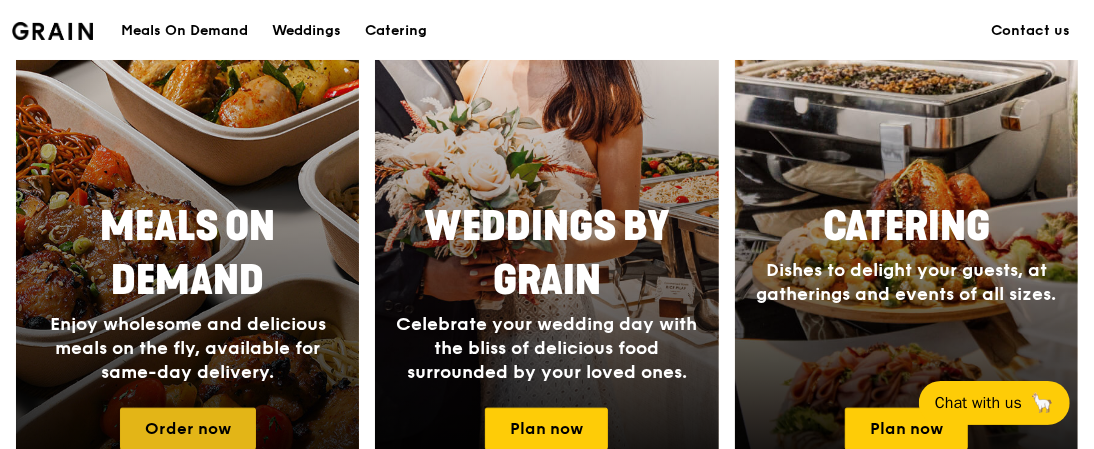 click on "Order now" at bounding box center (188, 429) 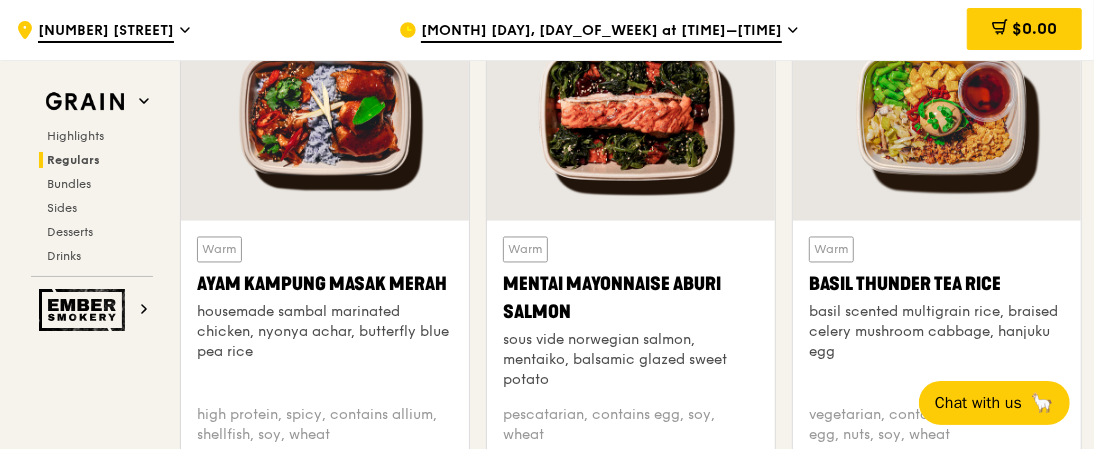 scroll, scrollTop: 2000, scrollLeft: 0, axis: vertical 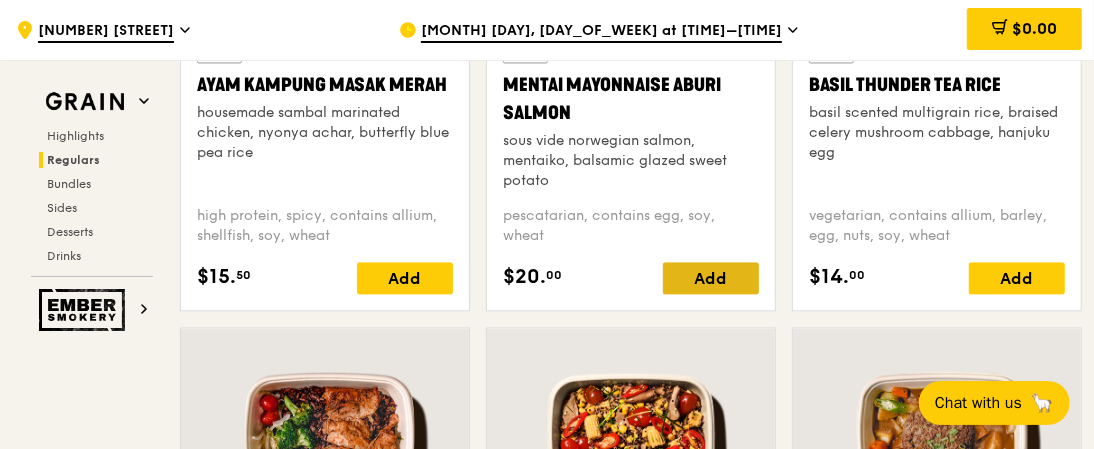 click on "Add" at bounding box center [711, 278] 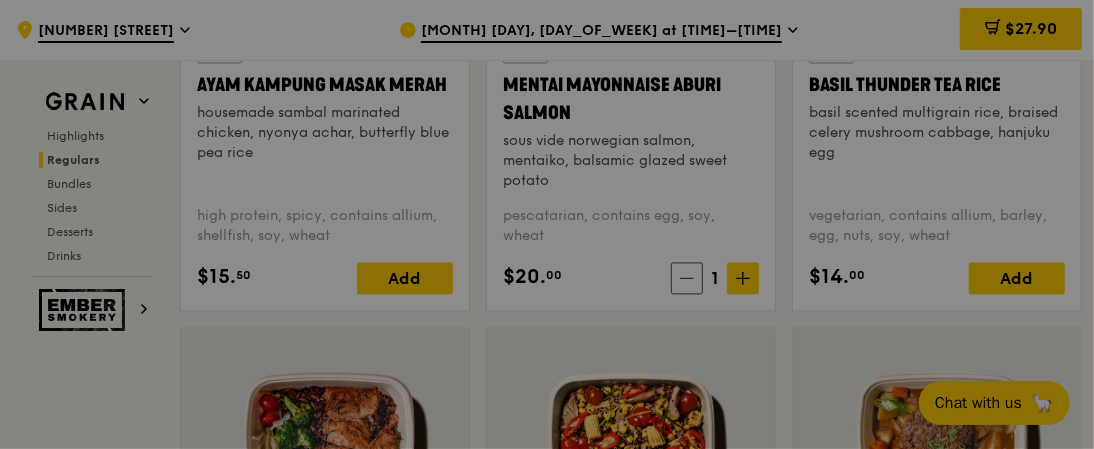 click at bounding box center [547, 224] 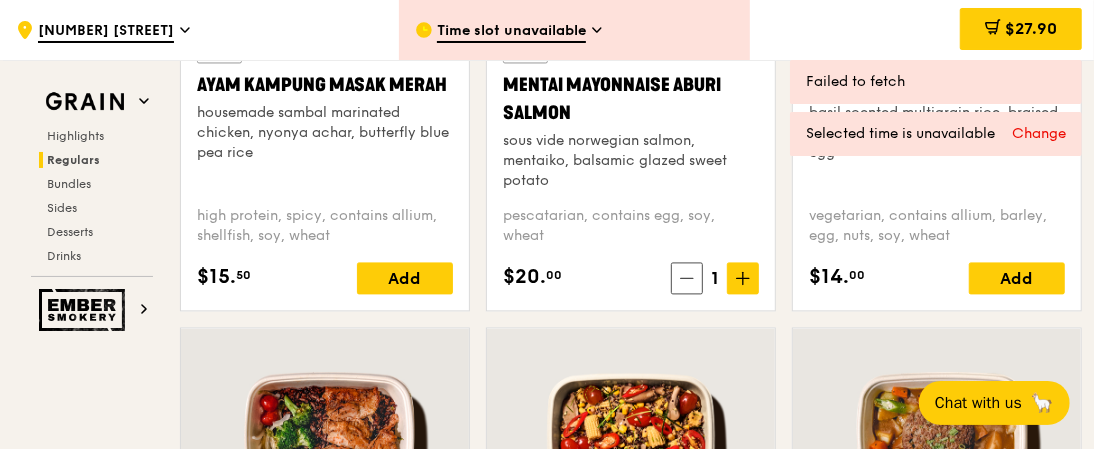 click 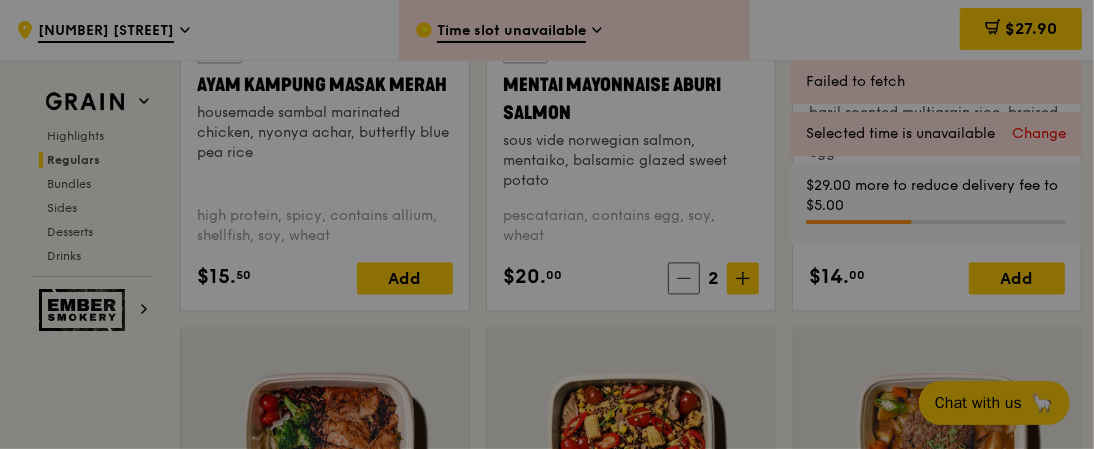 click 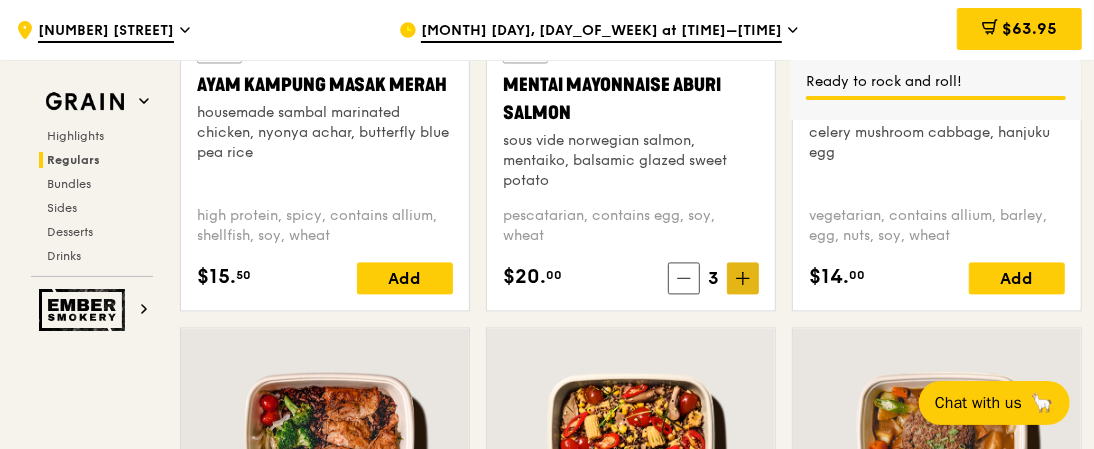 click 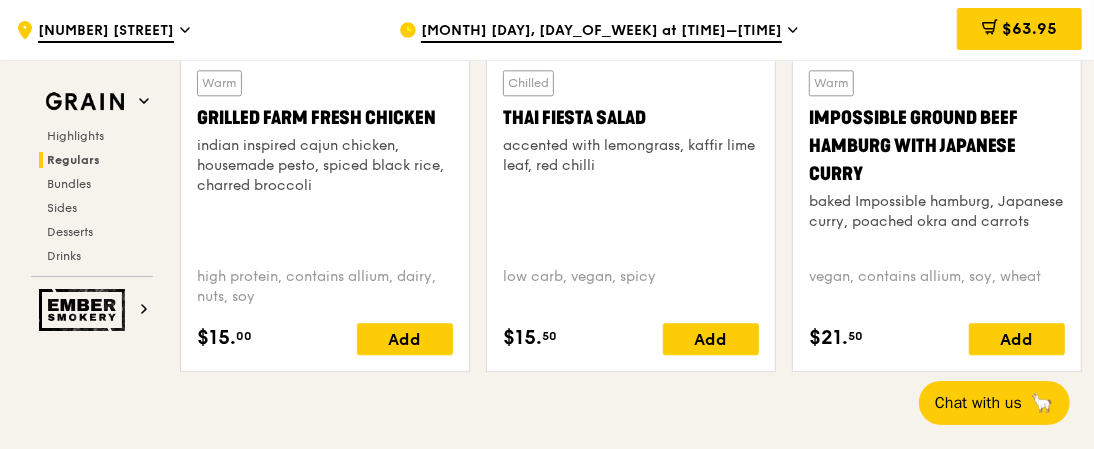 scroll, scrollTop: 2500, scrollLeft: 0, axis: vertical 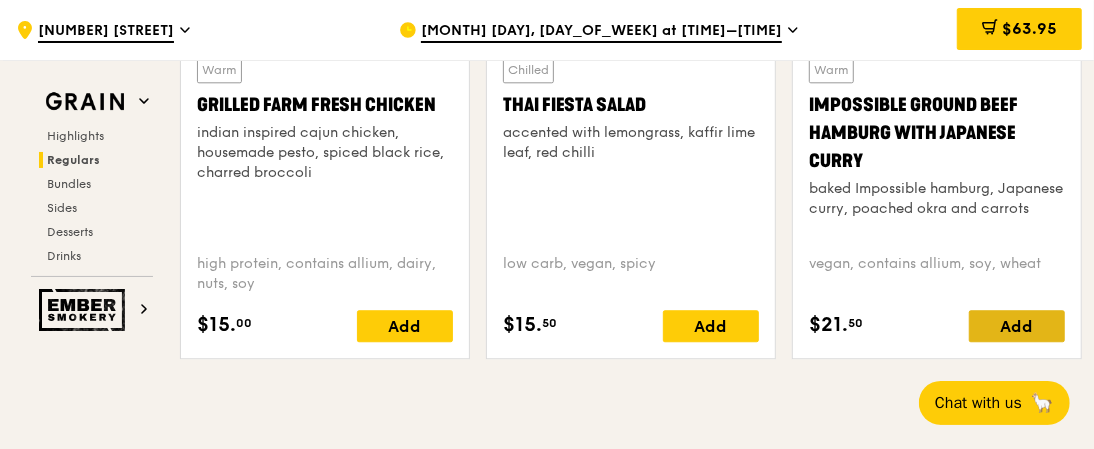 click on "Add" at bounding box center (1017, 326) 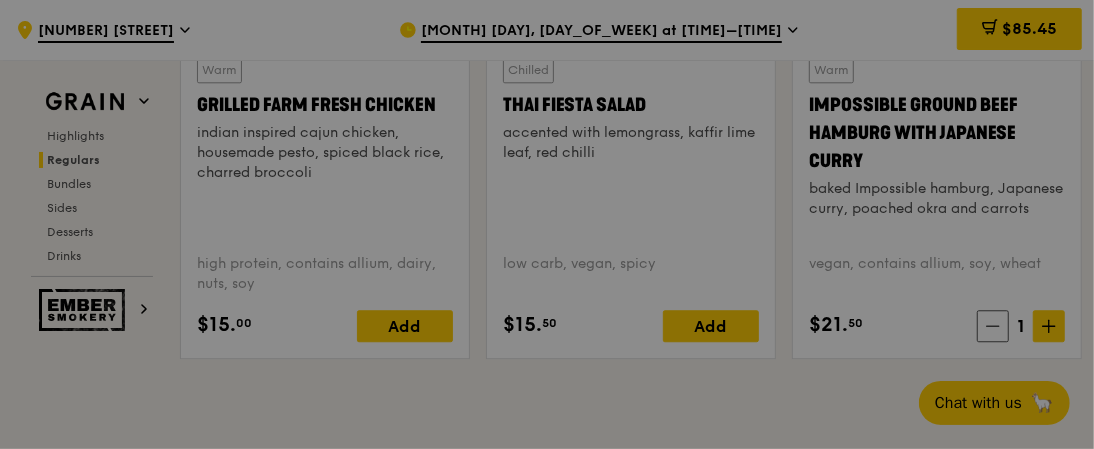 click at bounding box center (547, 224) 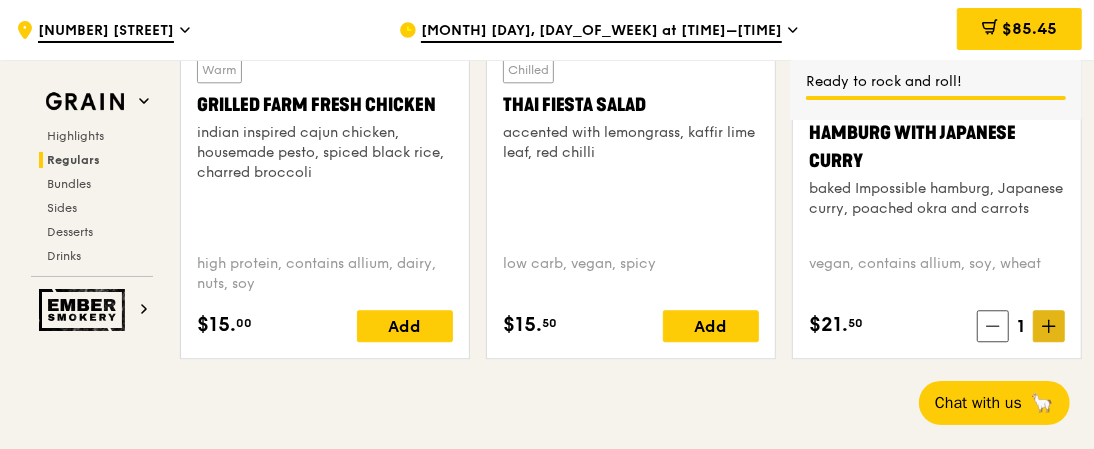 click 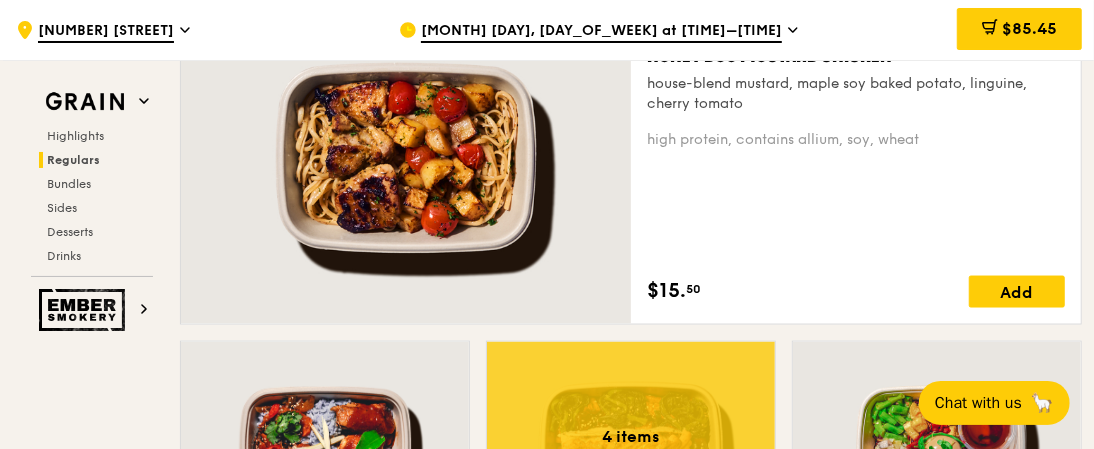 scroll, scrollTop: 1500, scrollLeft: 0, axis: vertical 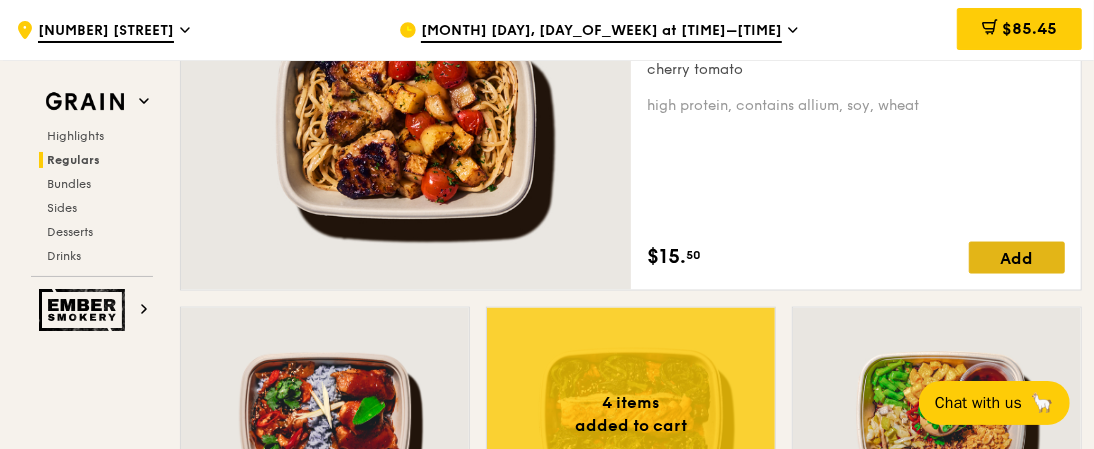 click on "Add" at bounding box center (1017, 258) 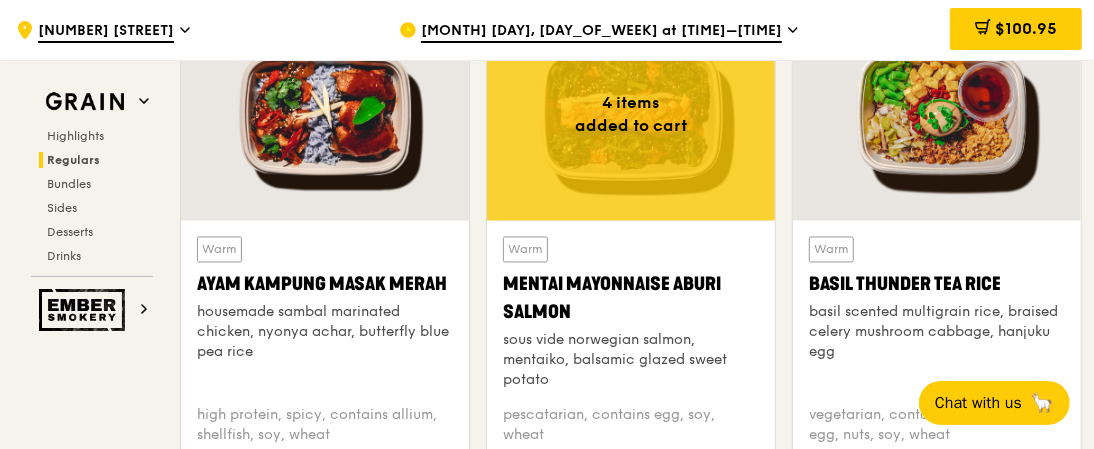 scroll, scrollTop: 1900, scrollLeft: 0, axis: vertical 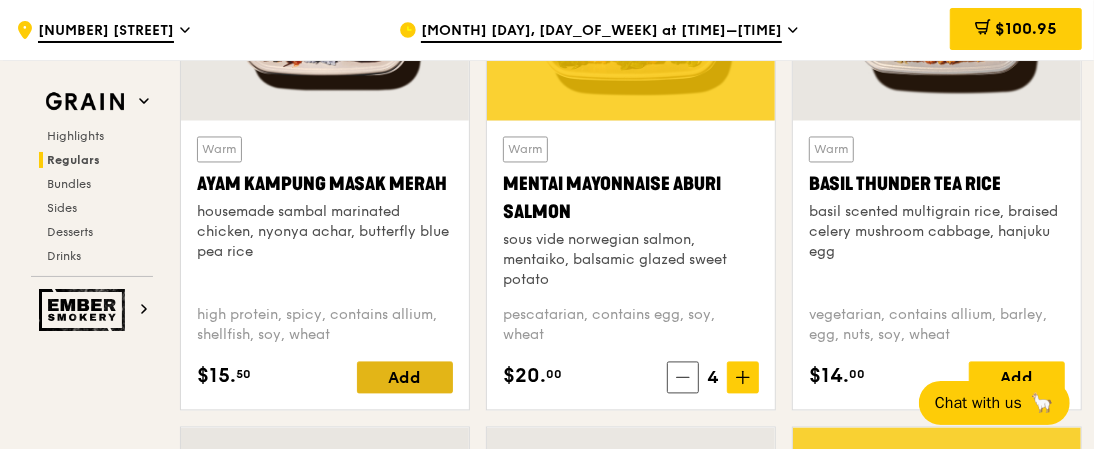 click on "Add" at bounding box center [405, 378] 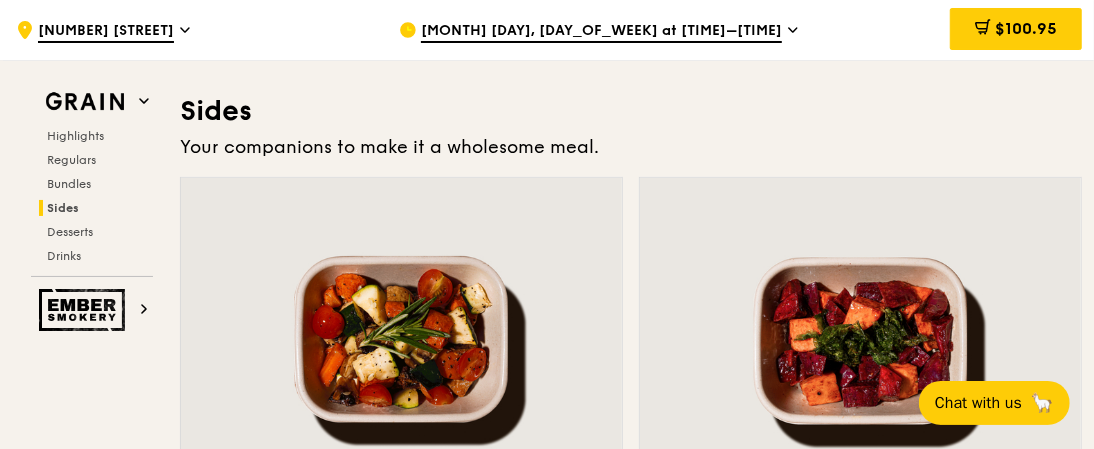 scroll, scrollTop: 4500, scrollLeft: 0, axis: vertical 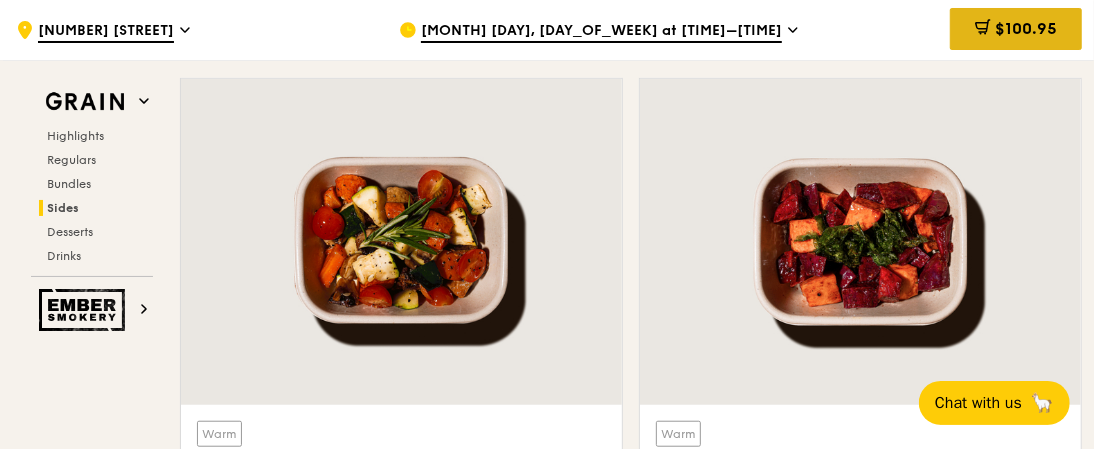 click on "$100.95" at bounding box center (1026, 28) 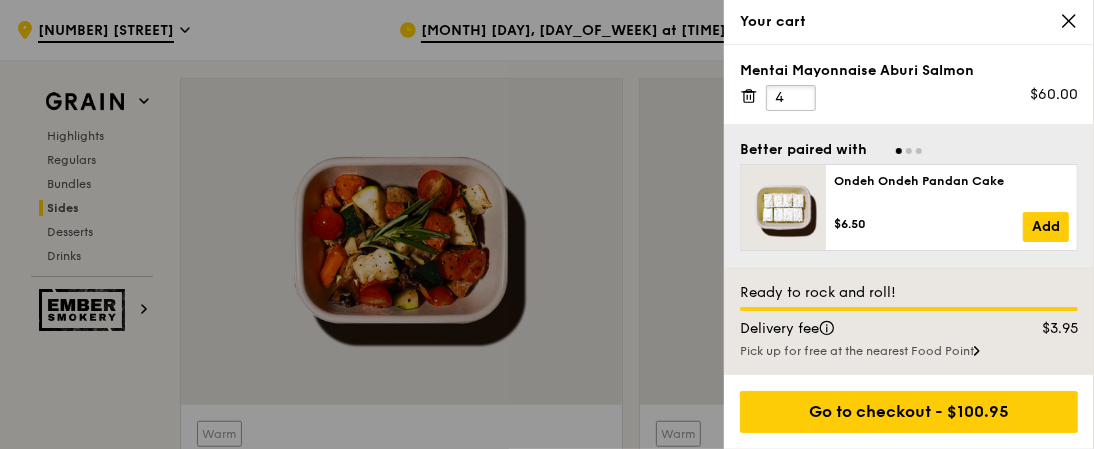 type on "4" 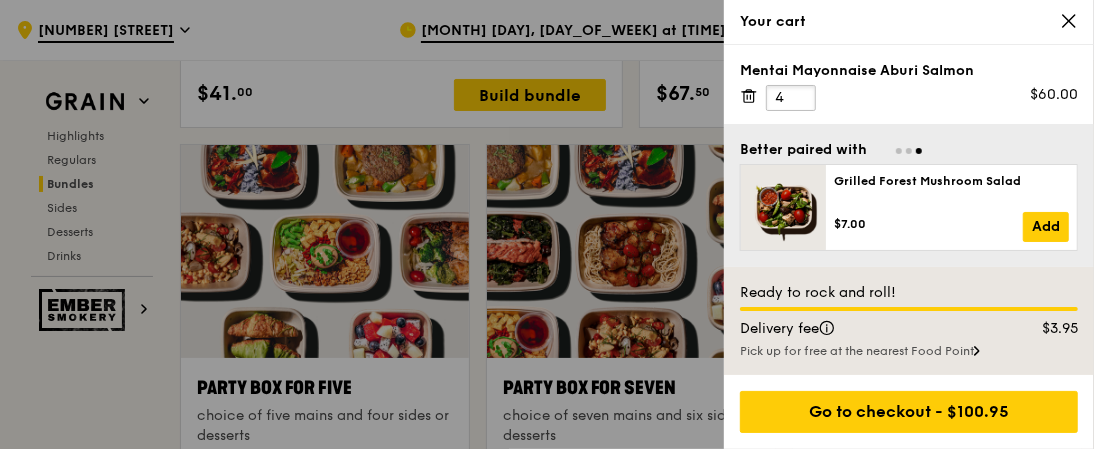 scroll, scrollTop: 3700, scrollLeft: 0, axis: vertical 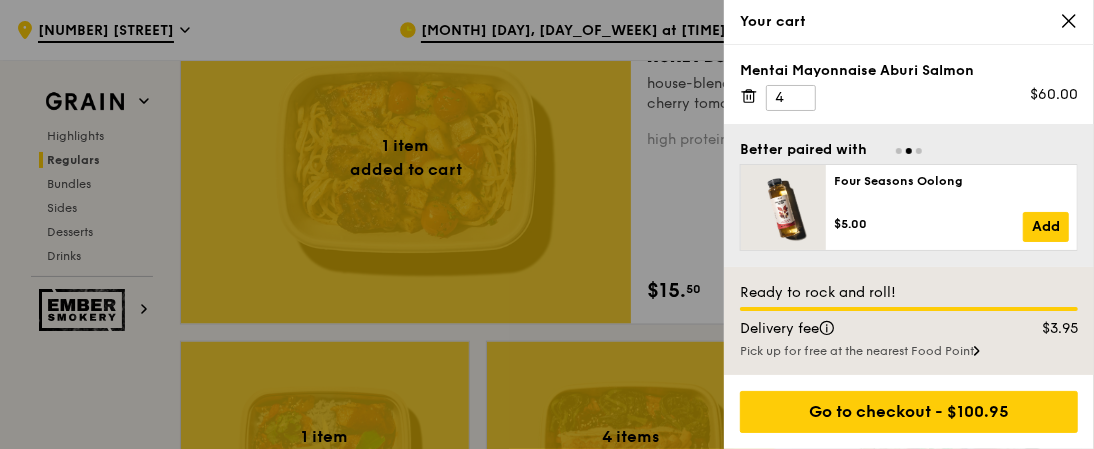 drag, startPoint x: 1093, startPoint y: 61, endPoint x: 1025, endPoint y: 121, distance: 90.68627 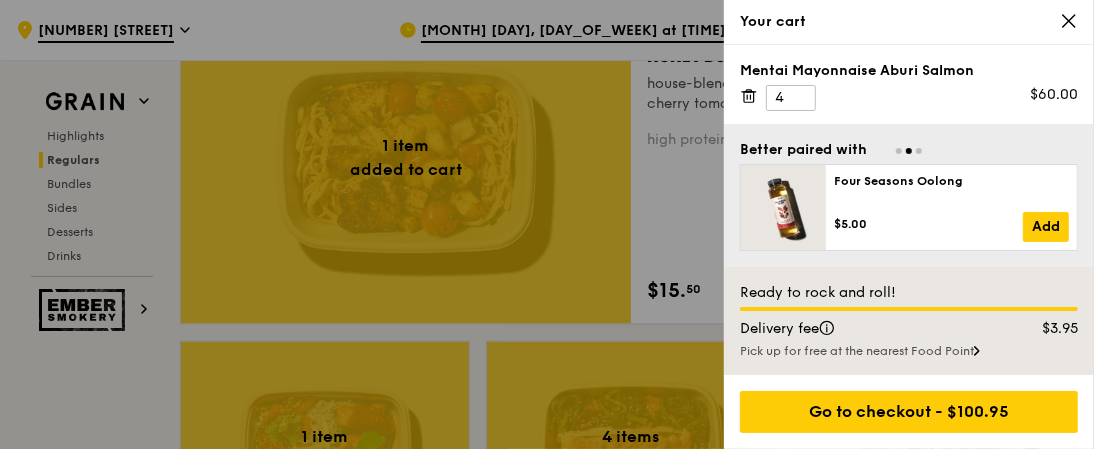 click on "Mentai Mayonnaise Aburi Salmon
4
$60.00
Impossible Ground Beef Hamburg with Japanese Curry
1
$21.50
Honey Duo Mustard Chicken
1
$15.50" at bounding box center (909, 84) 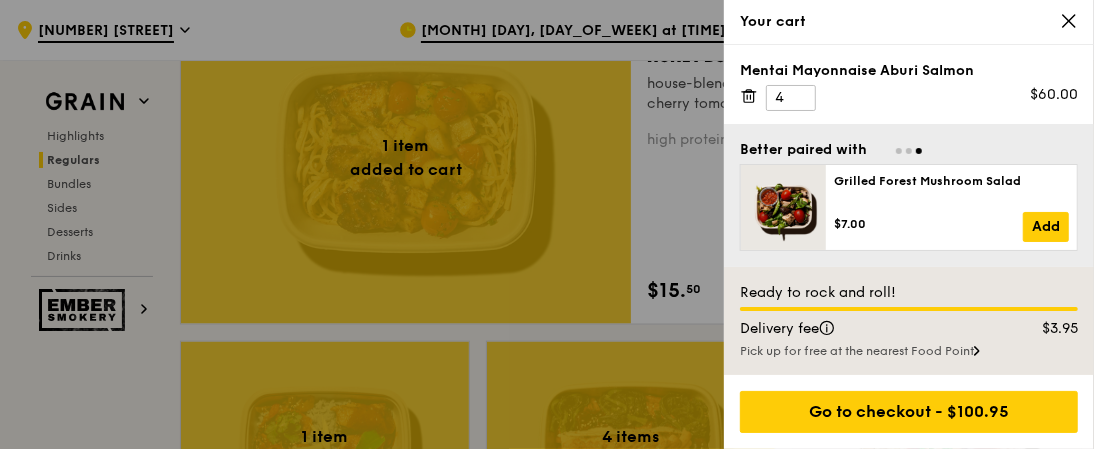 scroll, scrollTop: 1366, scrollLeft: 0, axis: vertical 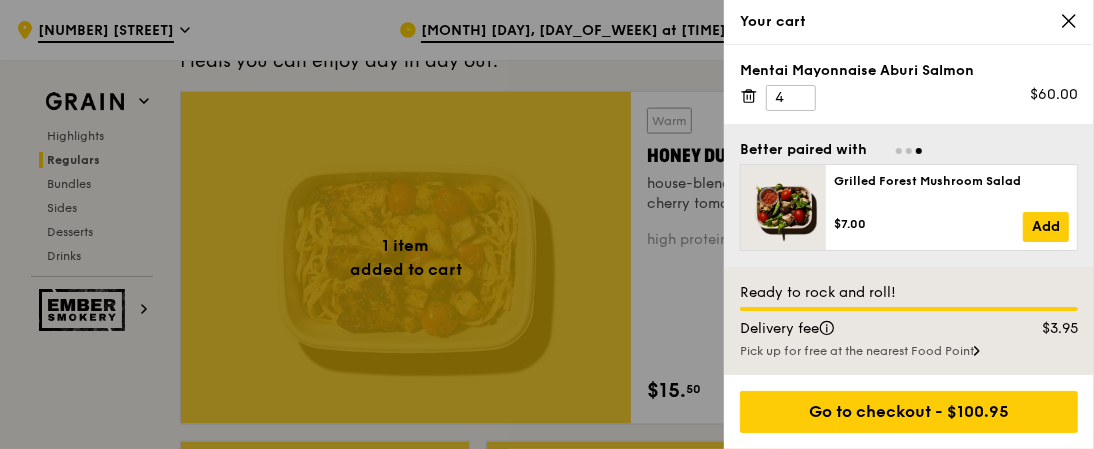 click at bounding box center [547, 224] 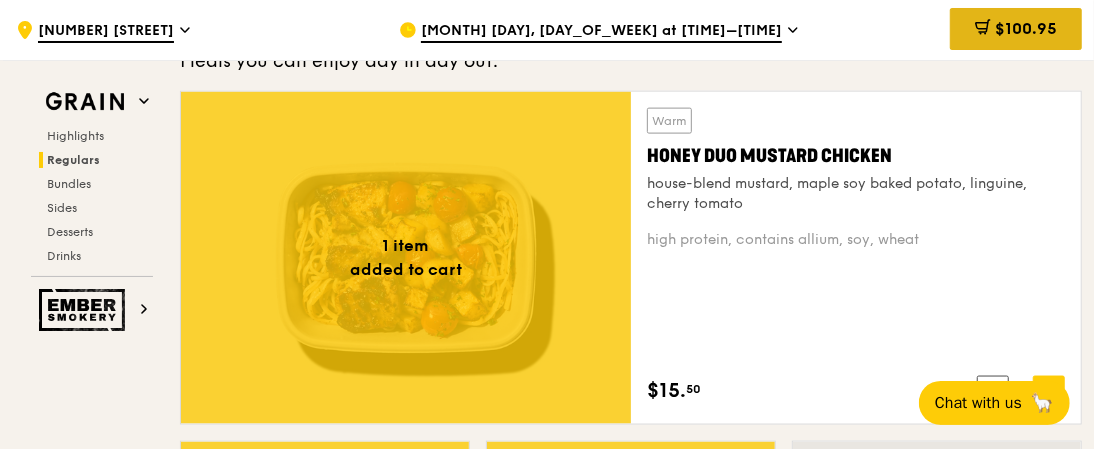 click 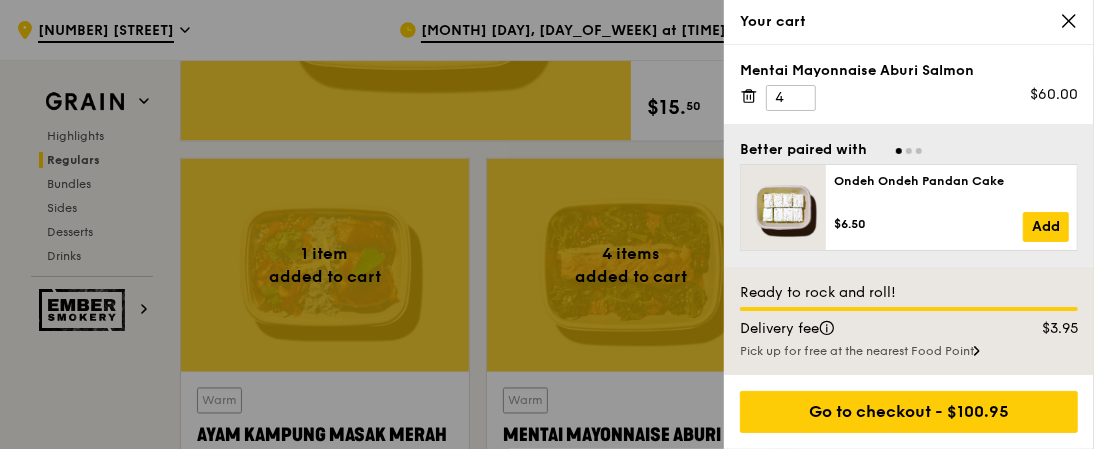 scroll, scrollTop: 1766, scrollLeft: 0, axis: vertical 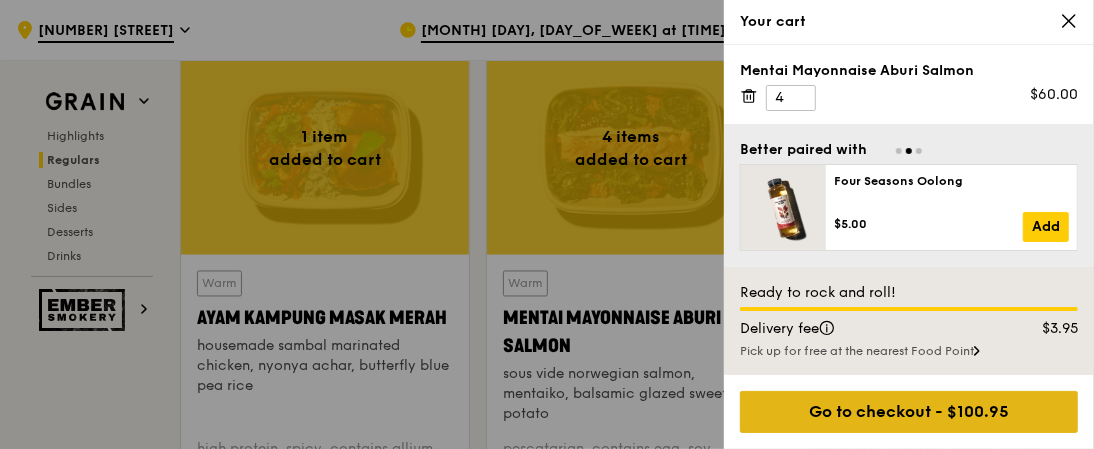click on "Go to checkout - $100.95" at bounding box center (909, 412) 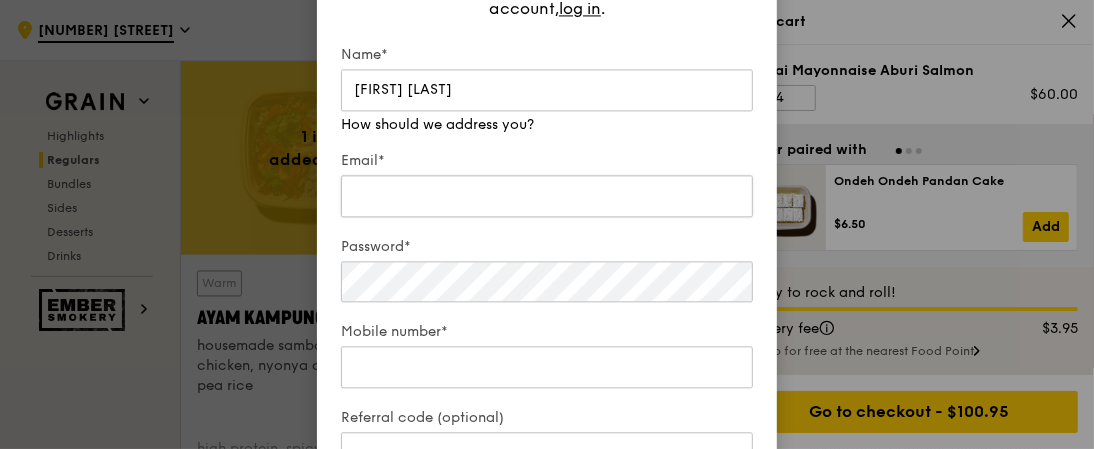 type on "[FIRST] [LAST]" 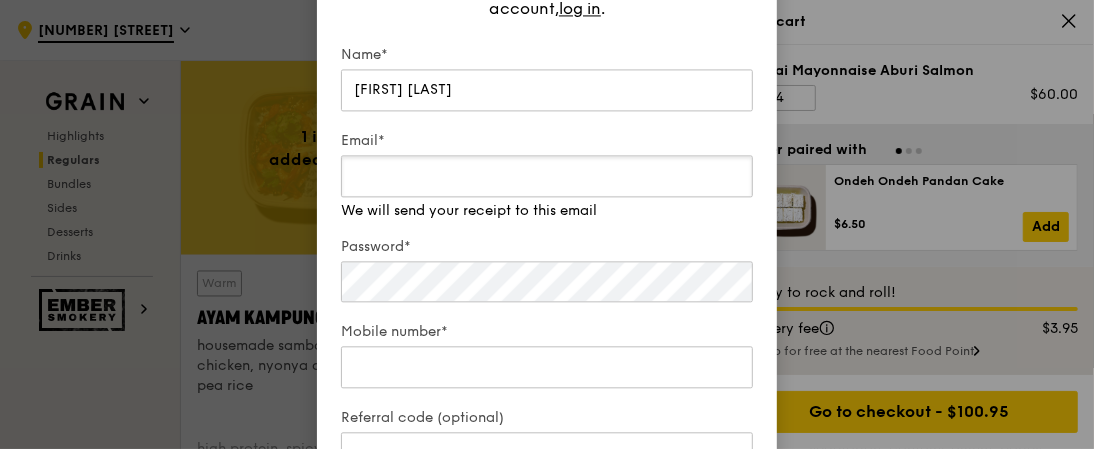 click on "Email*
We will send your receipt to this email" at bounding box center (547, 176) 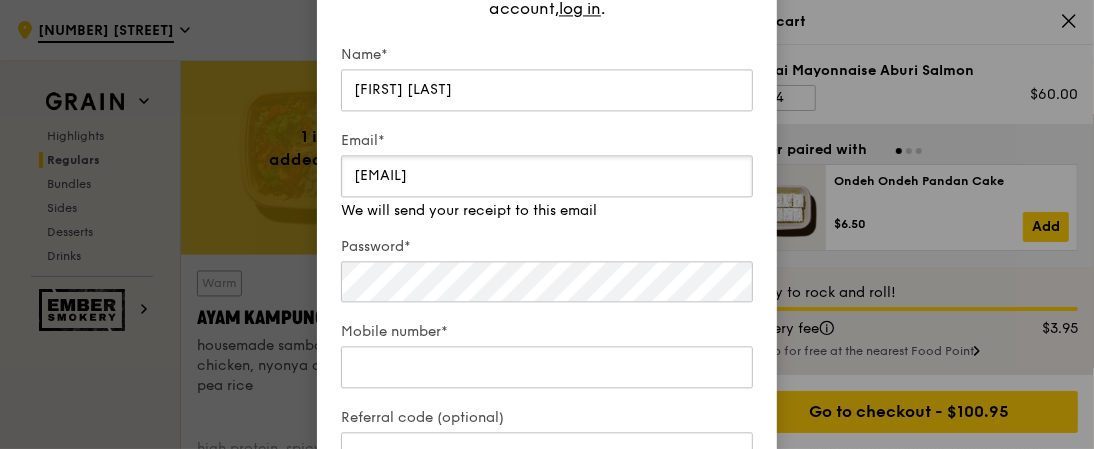 type on "[EMAIL]" 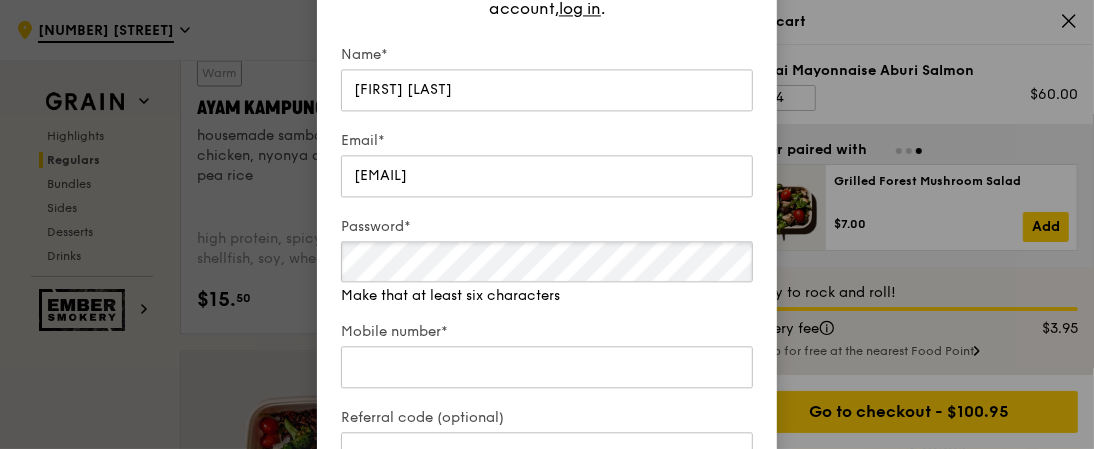 scroll, scrollTop: 1866, scrollLeft: 0, axis: vertical 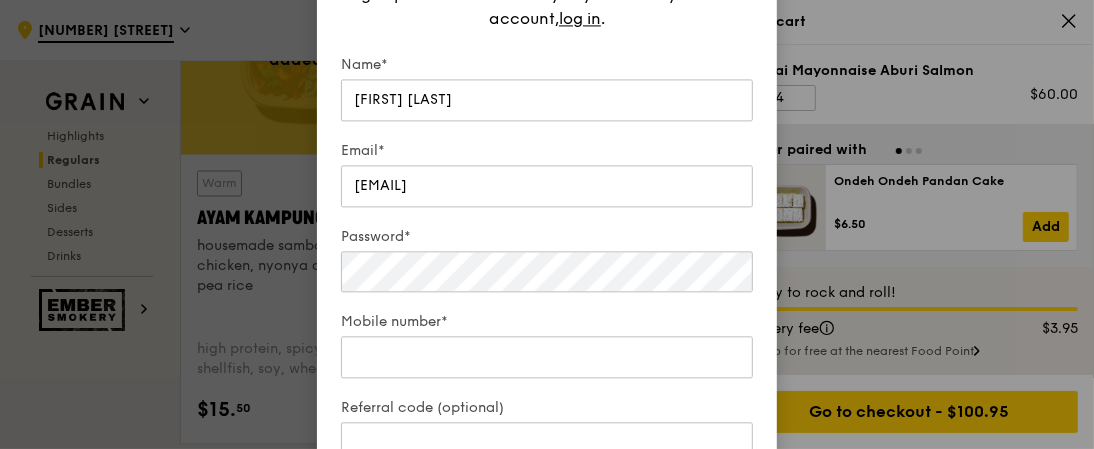 type 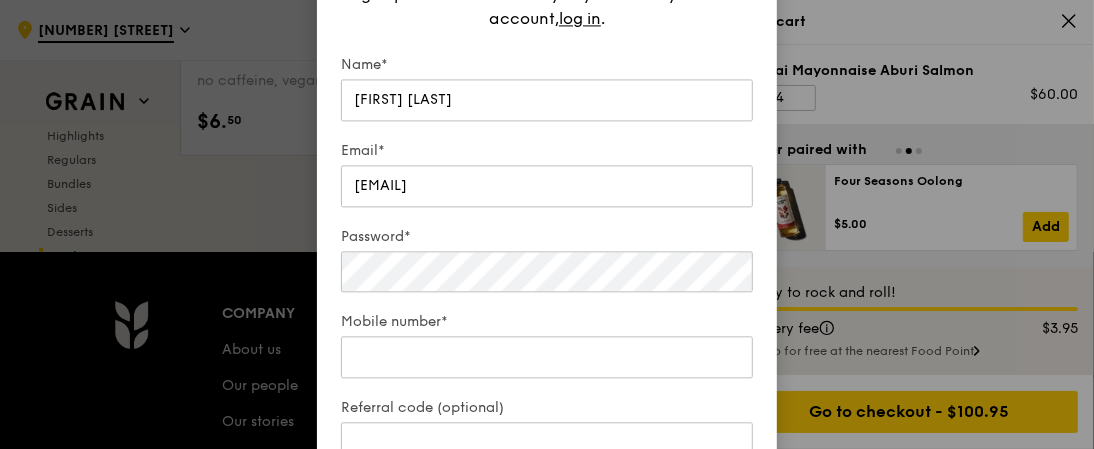 scroll, scrollTop: 8125, scrollLeft: 0, axis: vertical 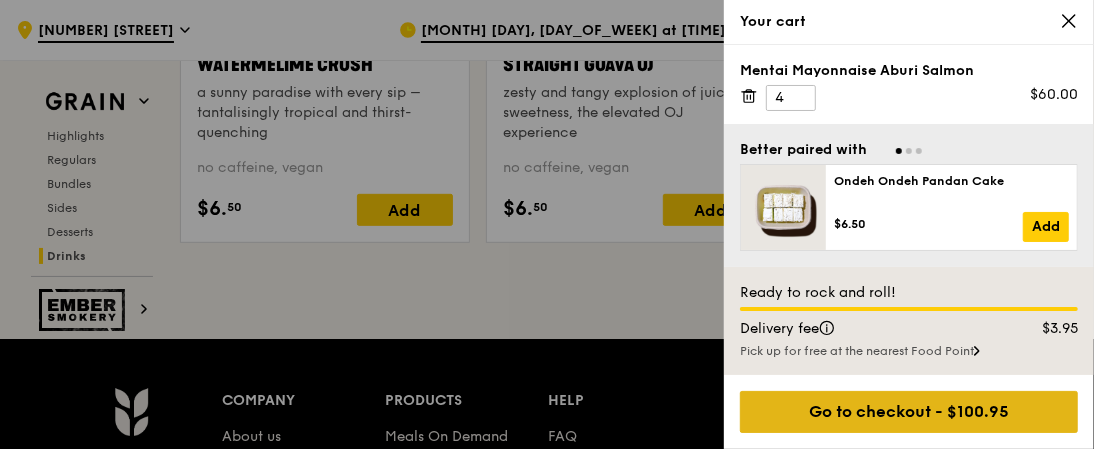click on "Go to checkout - $100.95" at bounding box center (909, 412) 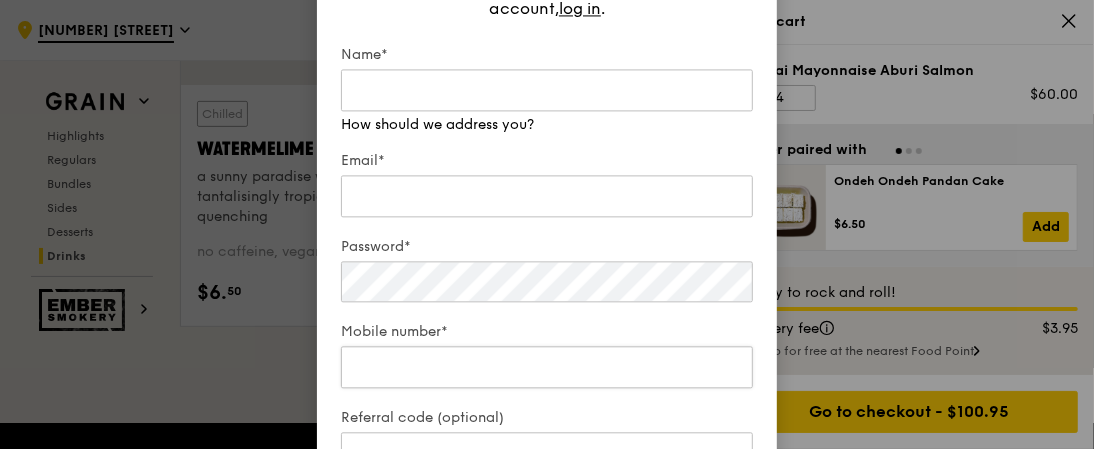 scroll, scrollTop: 8258, scrollLeft: 0, axis: vertical 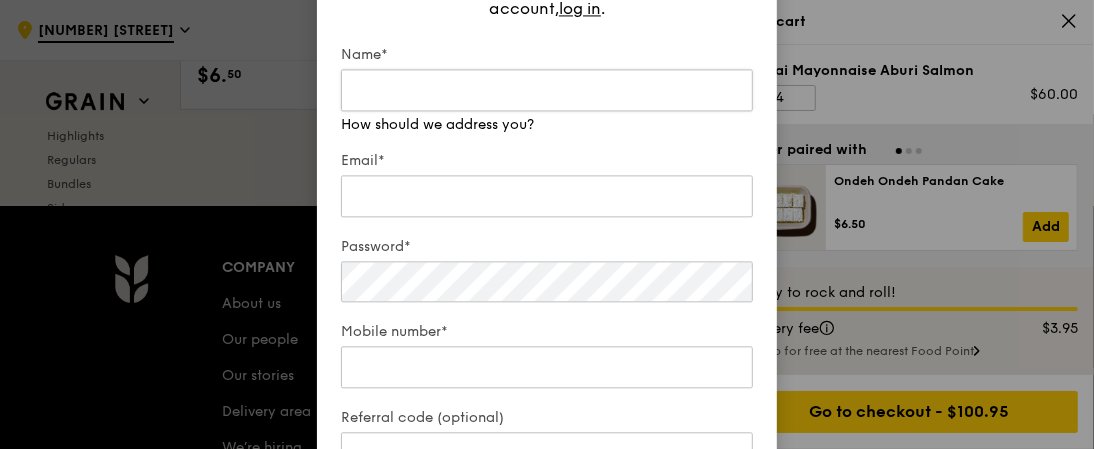 click on "Name*" at bounding box center [547, 90] 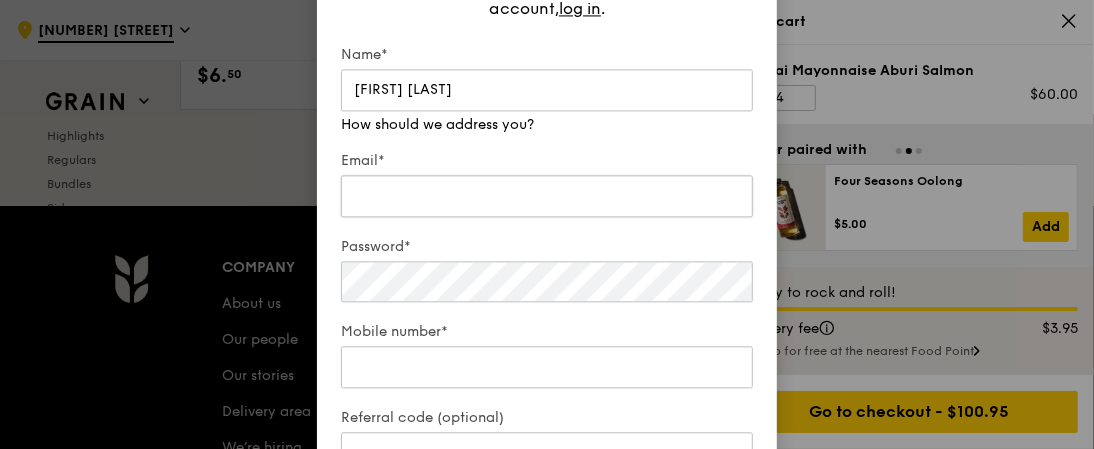 type on "[FIRST] [LAST]" 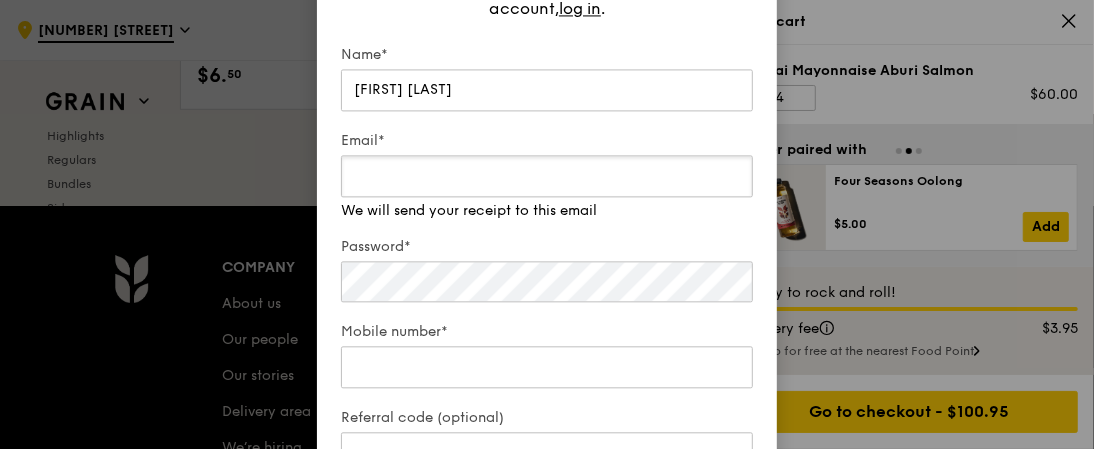 click on "Email*" at bounding box center (547, 176) 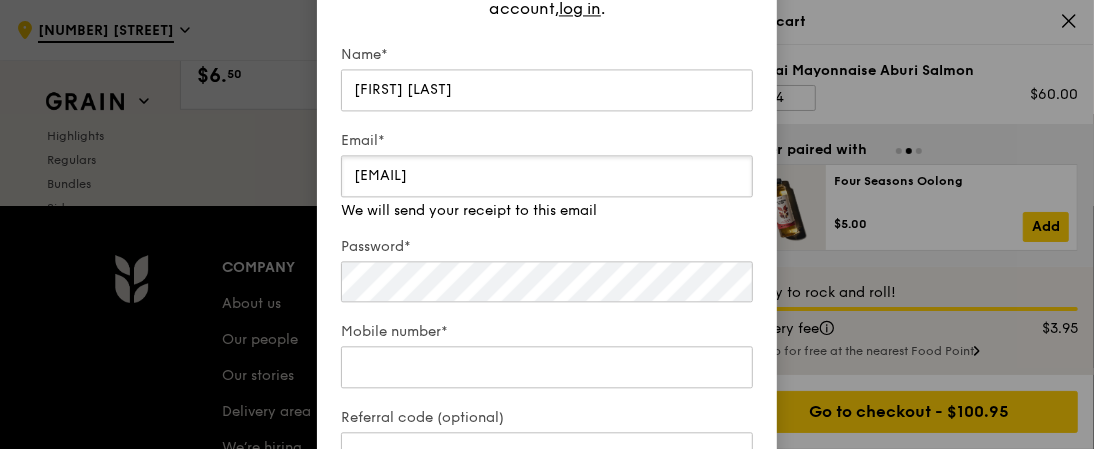 type on "[EMAIL]" 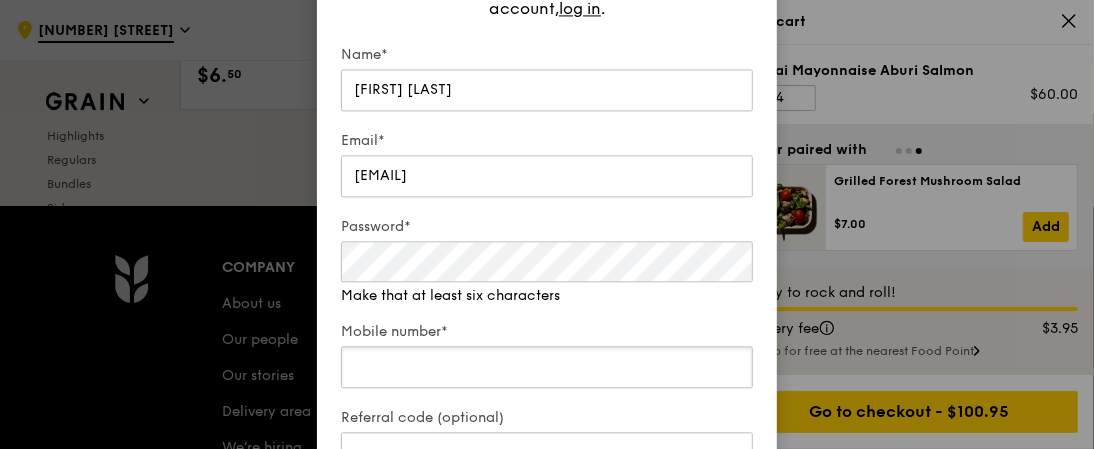 click on "Mobile number*" at bounding box center (547, 367) 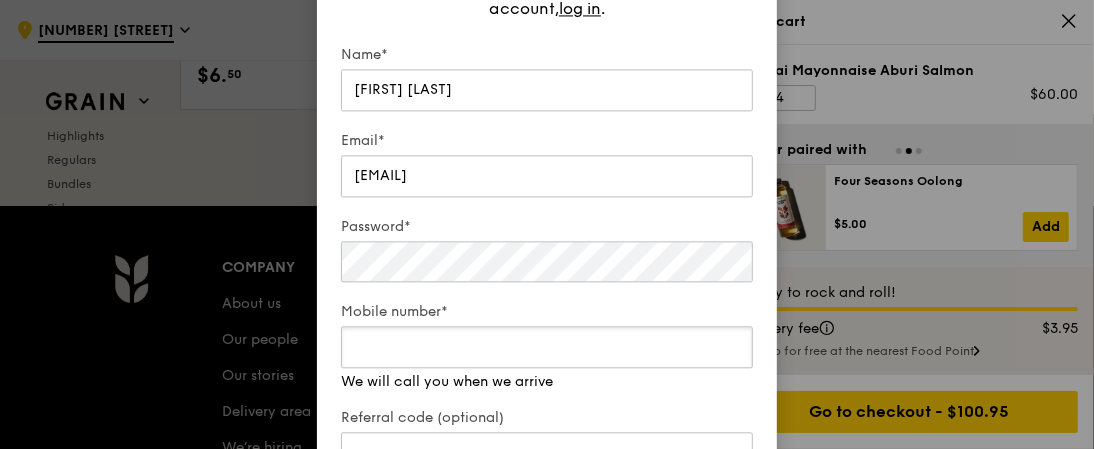type on "[PHONE]" 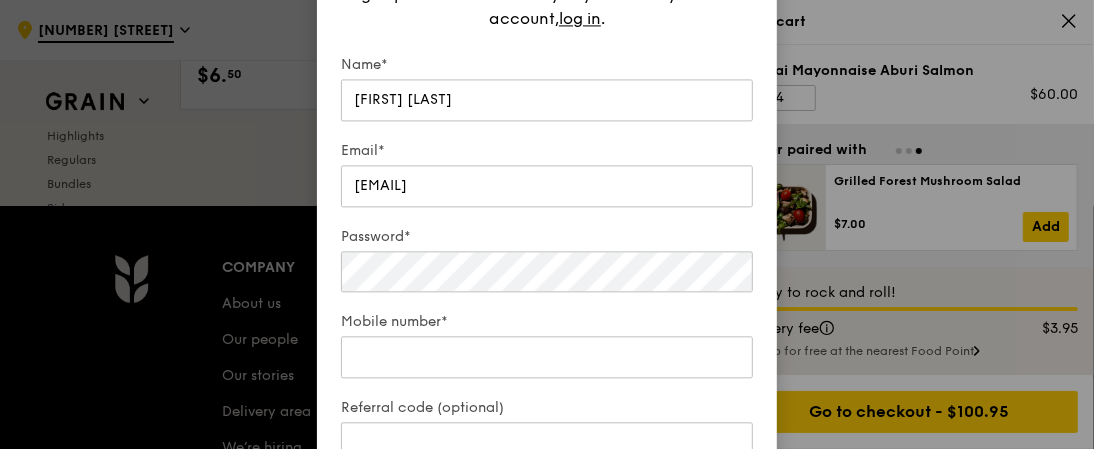 type 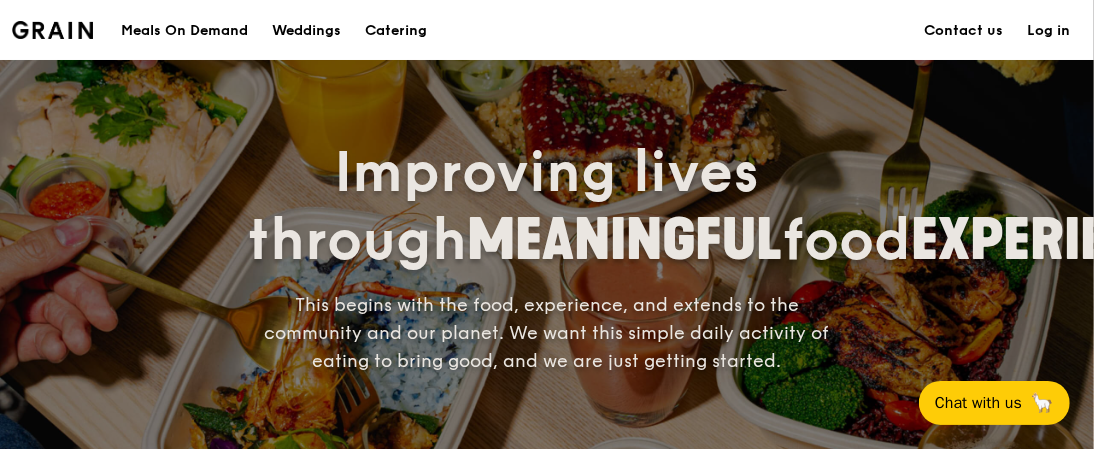 scroll, scrollTop: 0, scrollLeft: 0, axis: both 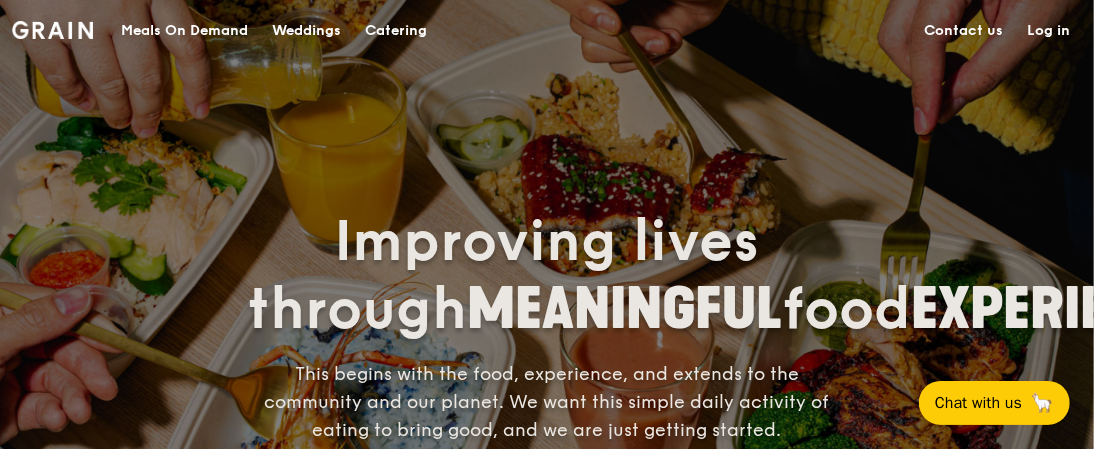 click on "Contact us" at bounding box center [963, 31] 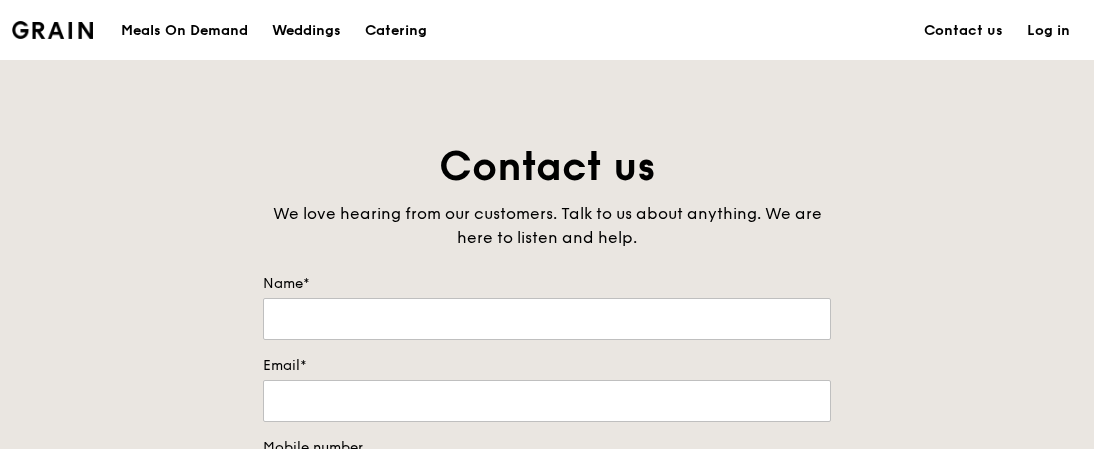 scroll, scrollTop: 0, scrollLeft: 0, axis: both 